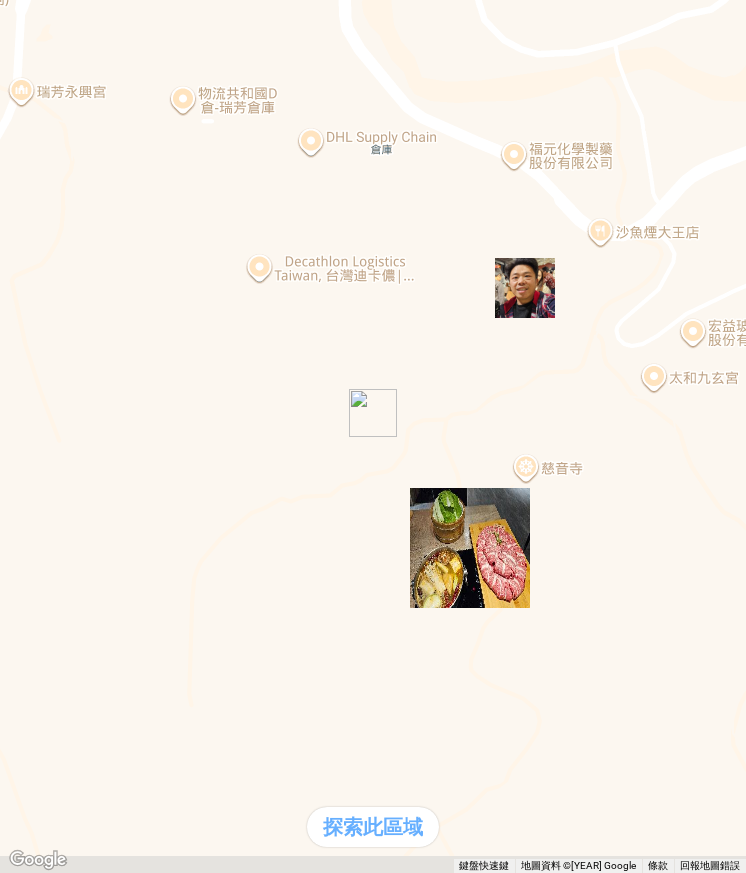 scroll, scrollTop: 0, scrollLeft: 0, axis: both 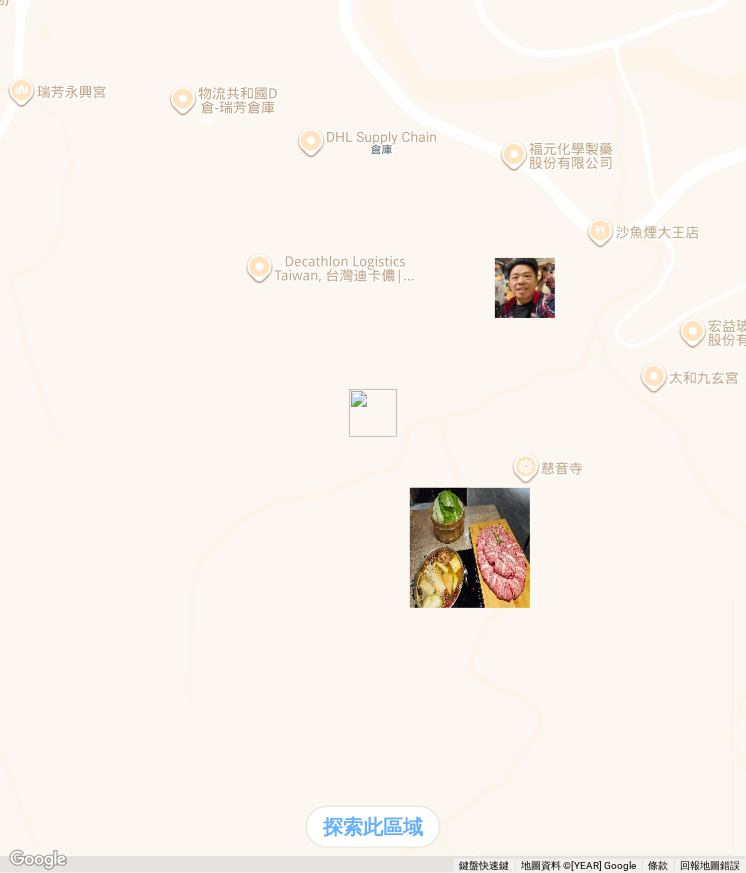 click on "{序號 : 0mCxJGENuLS}" at bounding box center [341, 1351] 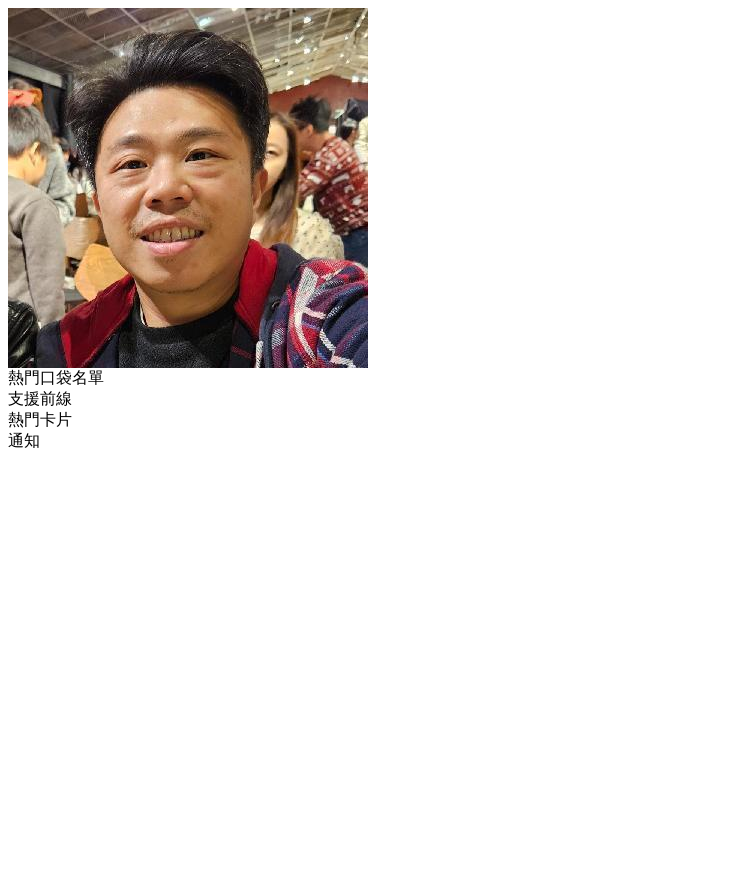 scroll, scrollTop: 0, scrollLeft: 0, axis: both 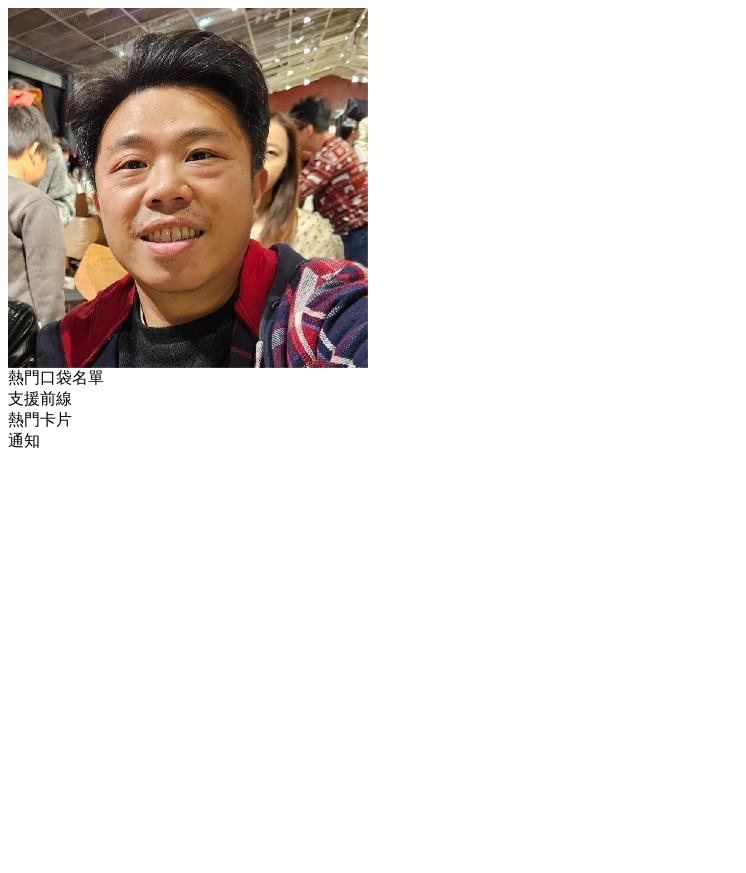 click on "0" at bounding box center (373, 1636) 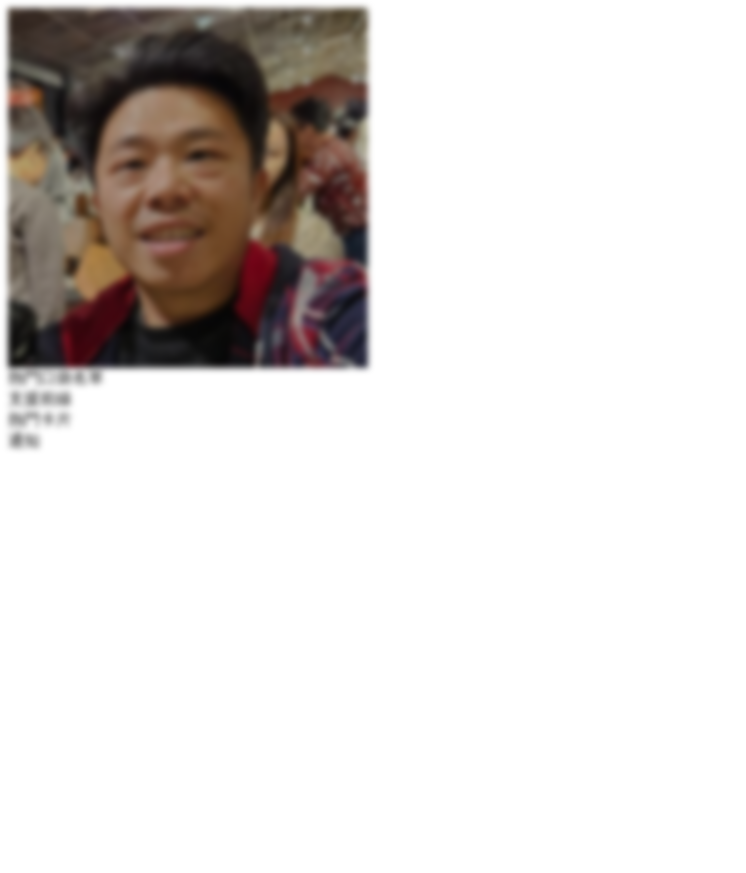 drag, startPoint x: 256, startPoint y: 181, endPoint x: 488, endPoint y: 268, distance: 247.77611 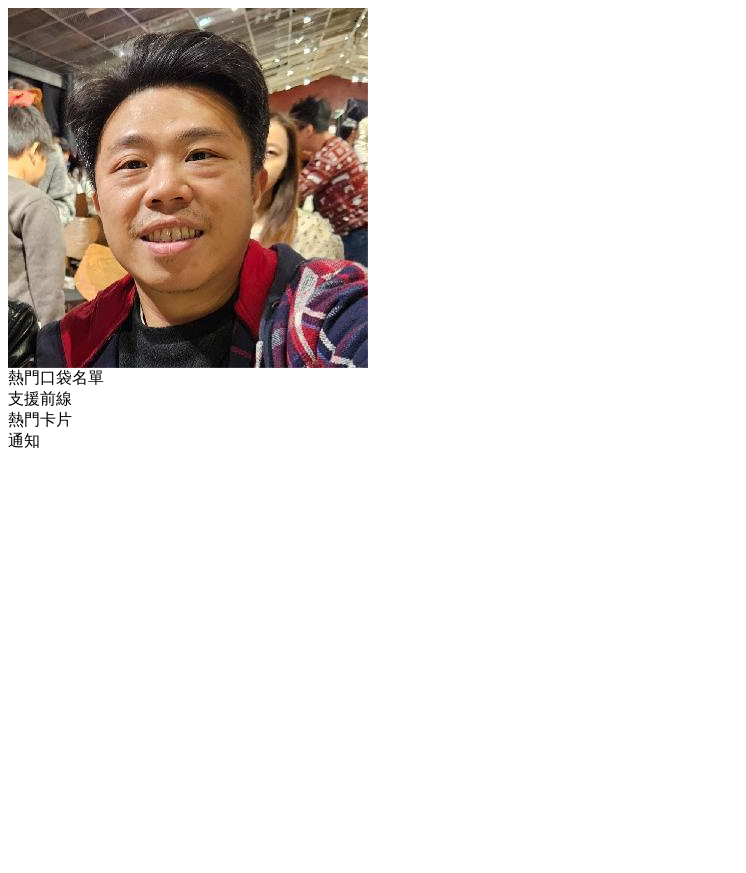 click on "{序號 : [SERIAL]}" at bounding box center (313, 1351) 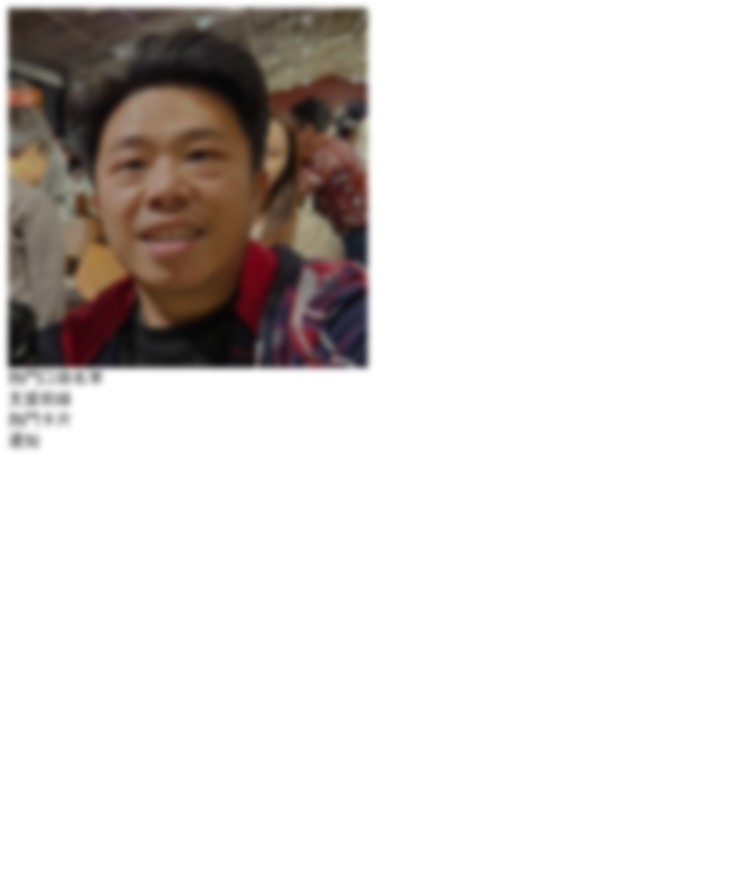 drag, startPoint x: 284, startPoint y: 102, endPoint x: 489, endPoint y: 120, distance: 205.78873 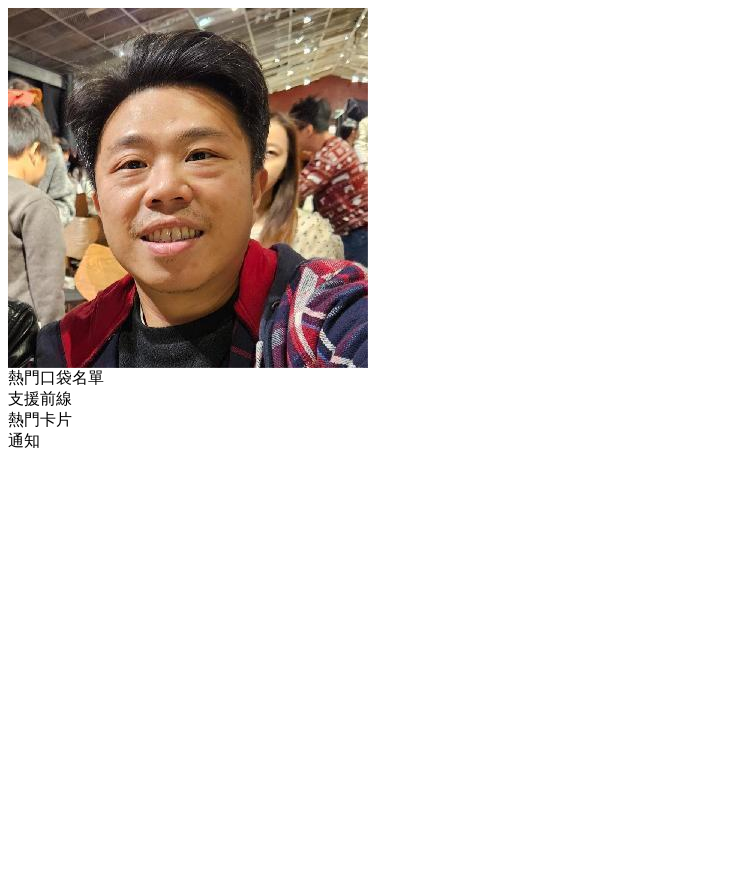 click on "**********" at bounding box center [373, 1373] 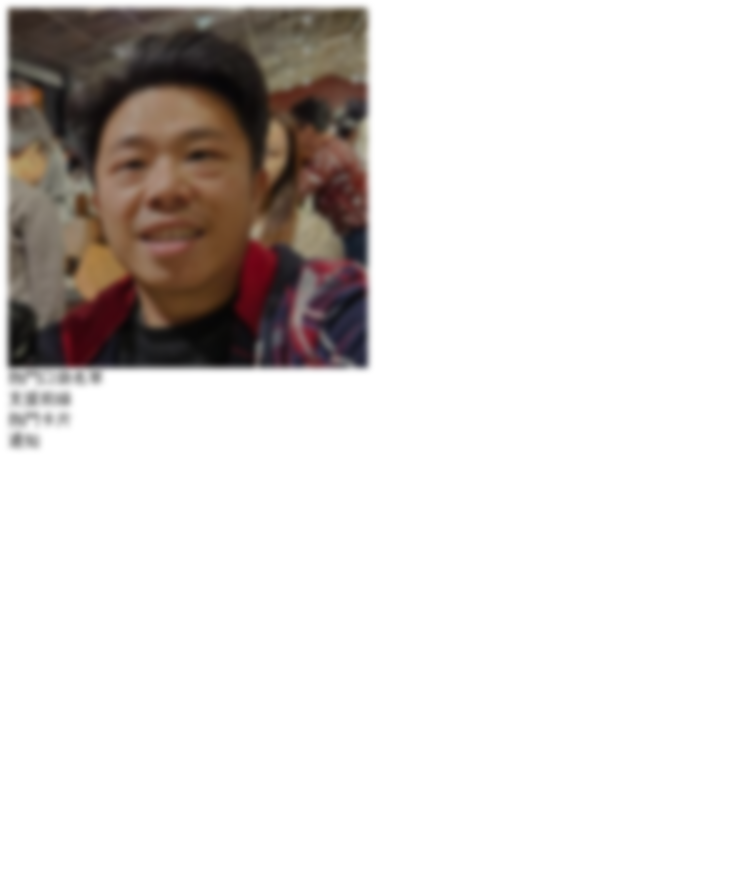 click on "序號 : [SERIAL]" at bounding box center (373, 1816) 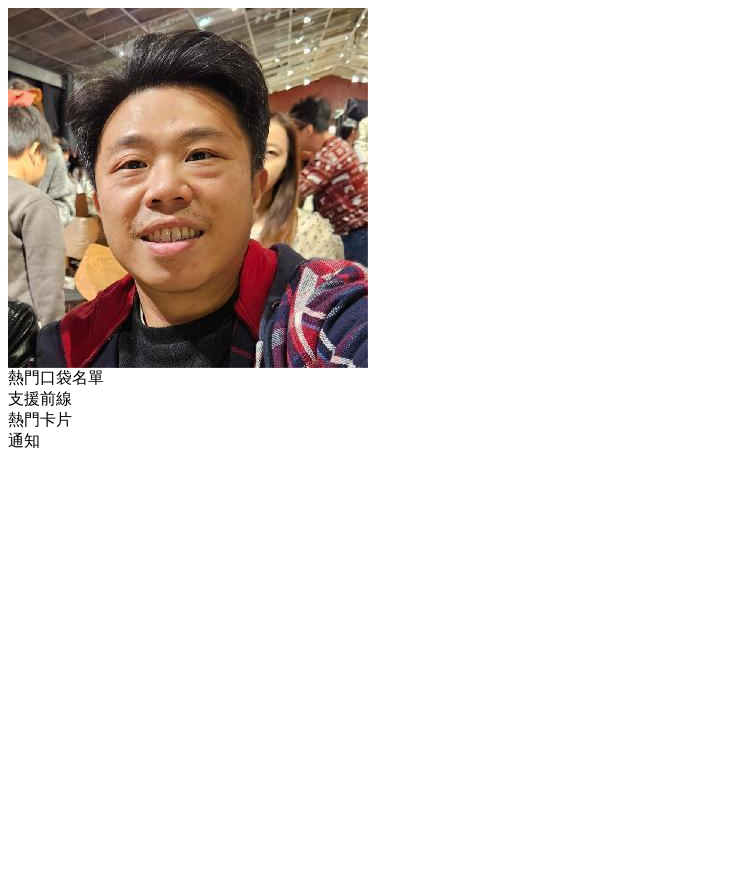 click on "{序號 : [SERIAL]}" at bounding box center [313, 1351] 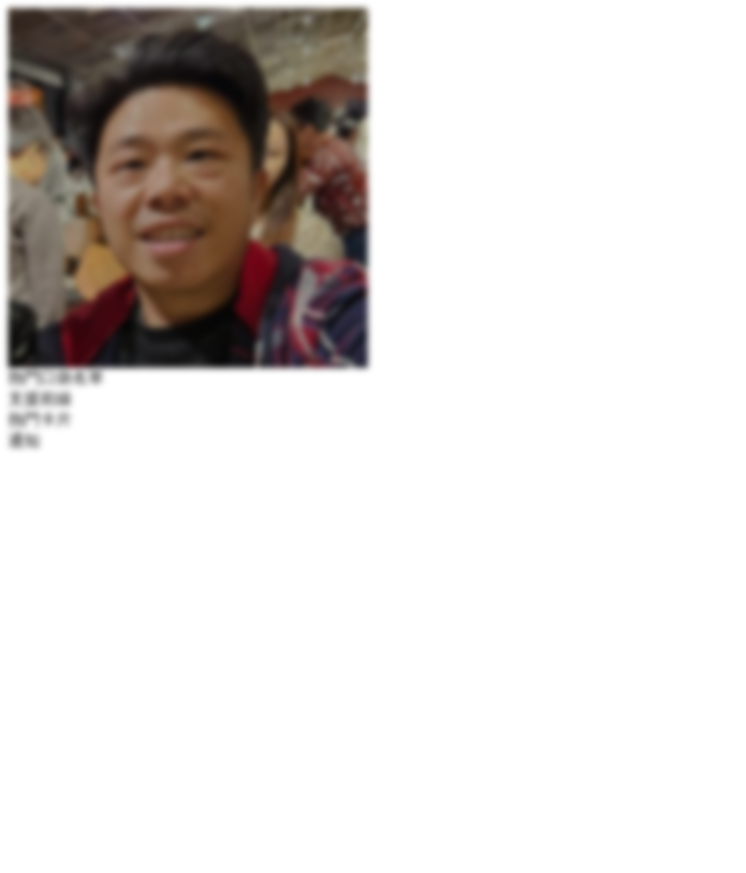 click on "**********" at bounding box center [373, 1448] 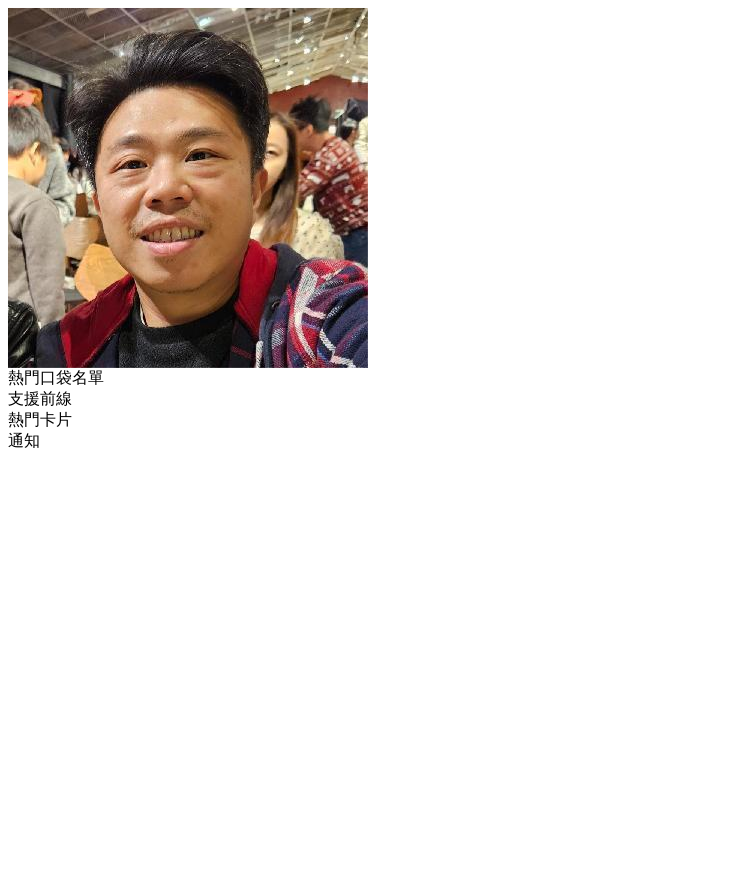 click on "{序號 : [SERIAL]}" at bounding box center [313, 1351] 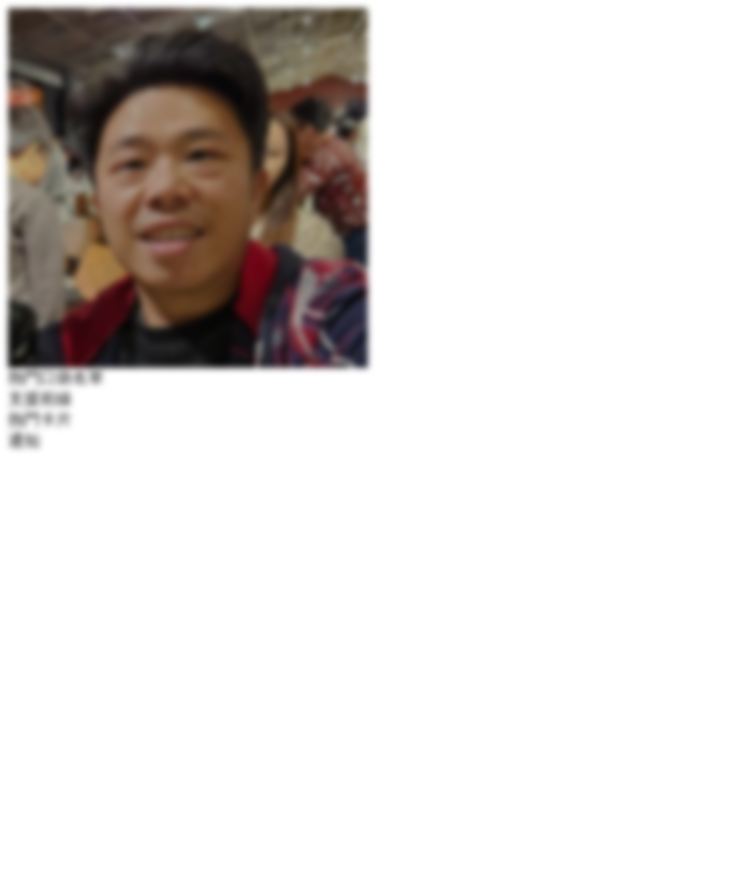 click on "參加抽獎
- [NUMBER] Doko 幣
[DATE] - [TIME]" at bounding box center (373, 1373) 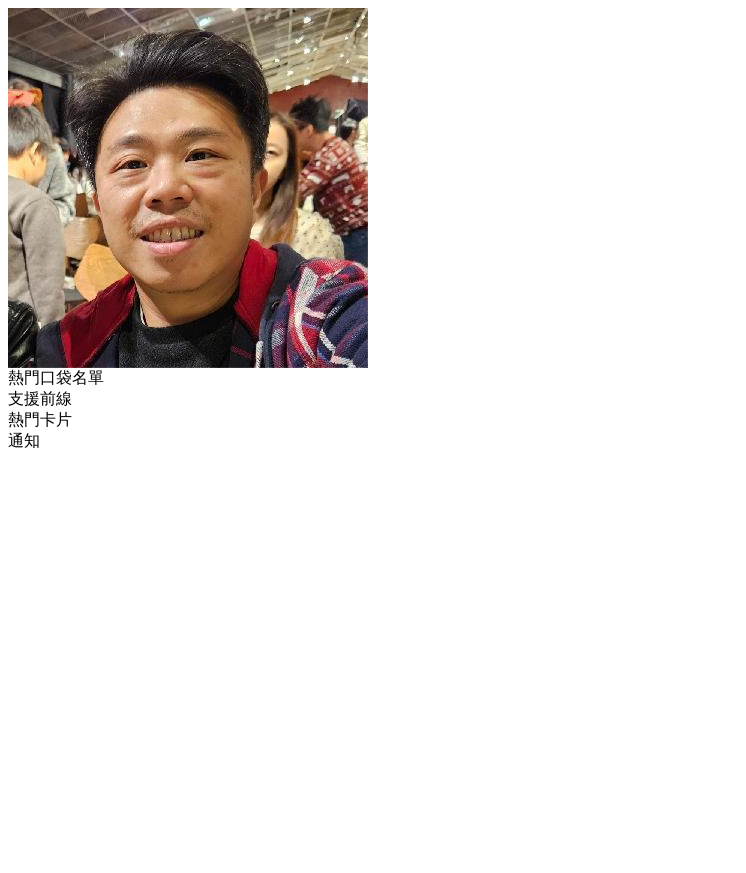 click on "{序號 : [SERIAL]}" at bounding box center (313, 1351) 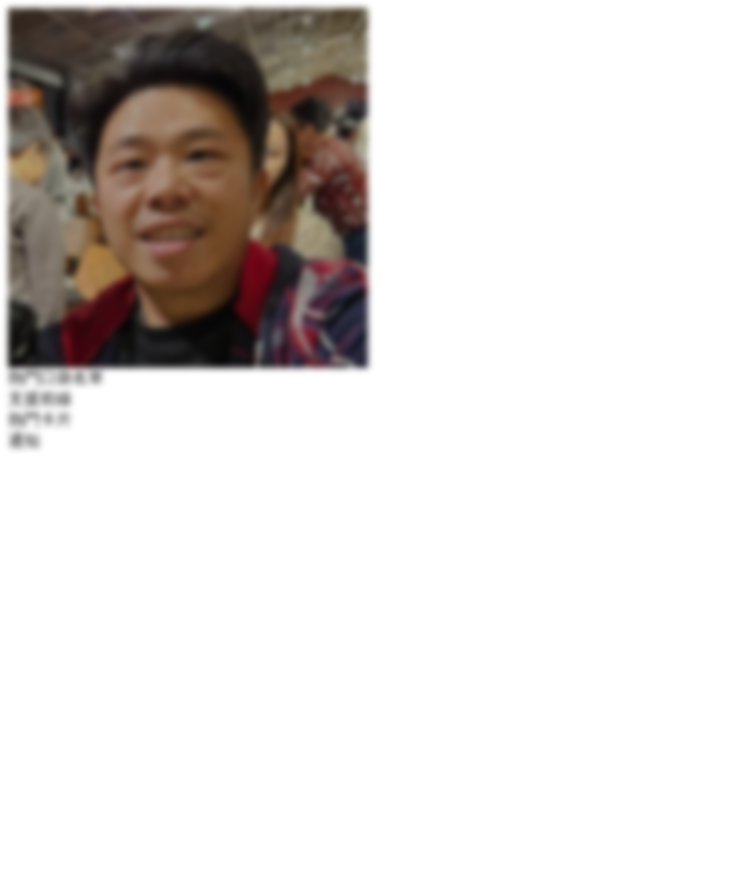 click on "**********" at bounding box center [373, 1448] 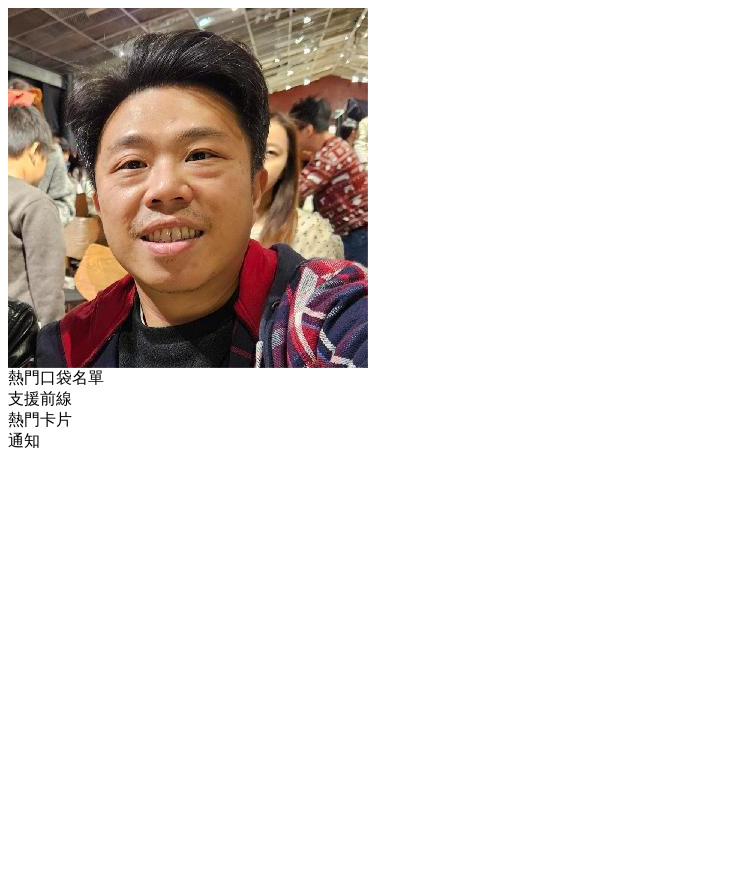 click at bounding box center [373, 1233] 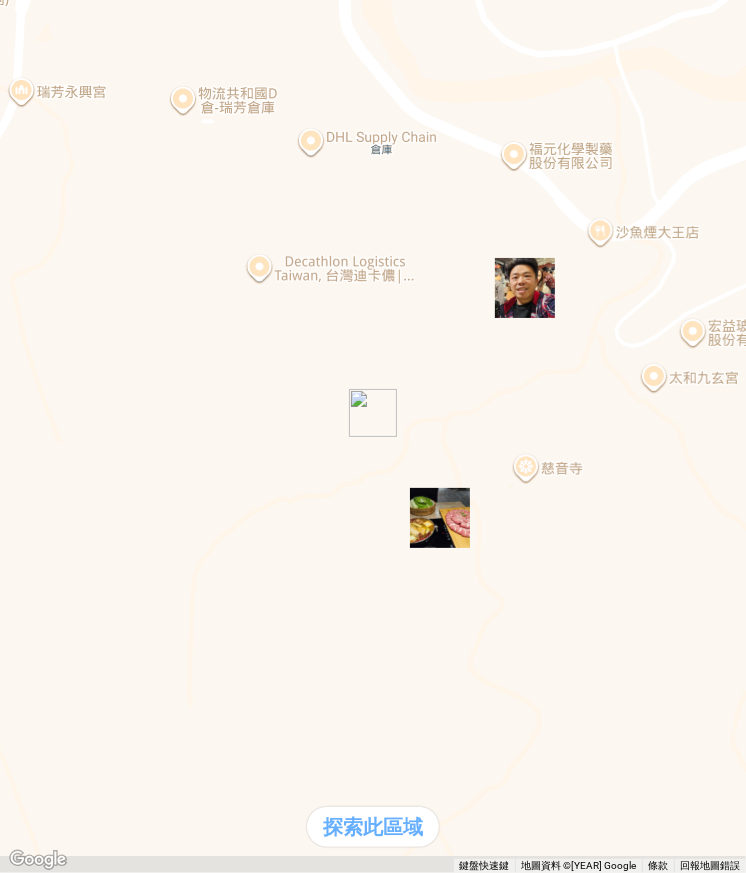 click at bounding box center [188, 188] 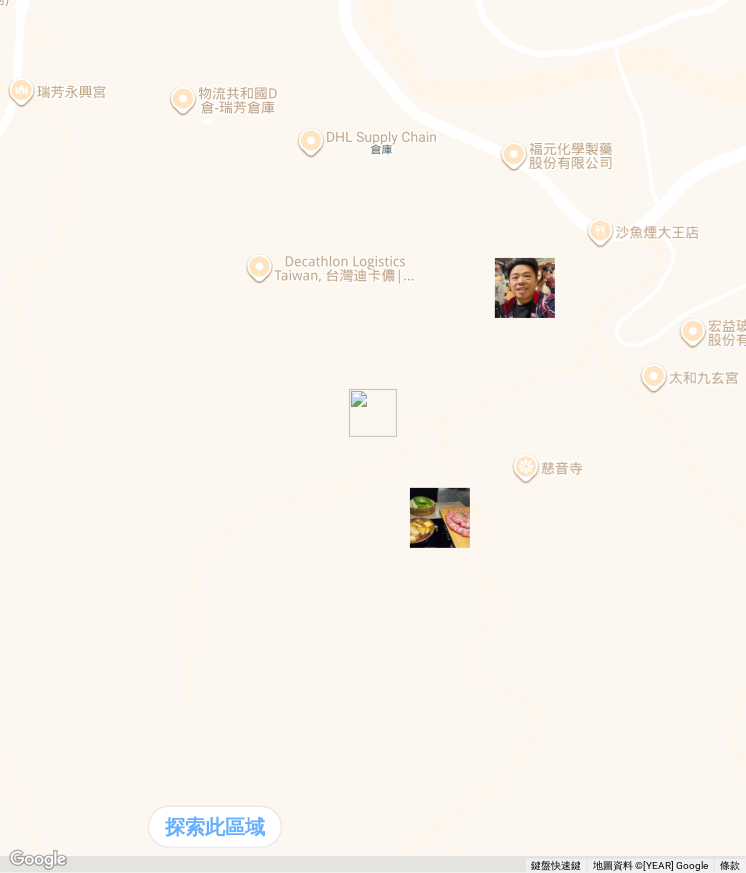 scroll, scrollTop: 270, scrollLeft: 0, axis: vertical 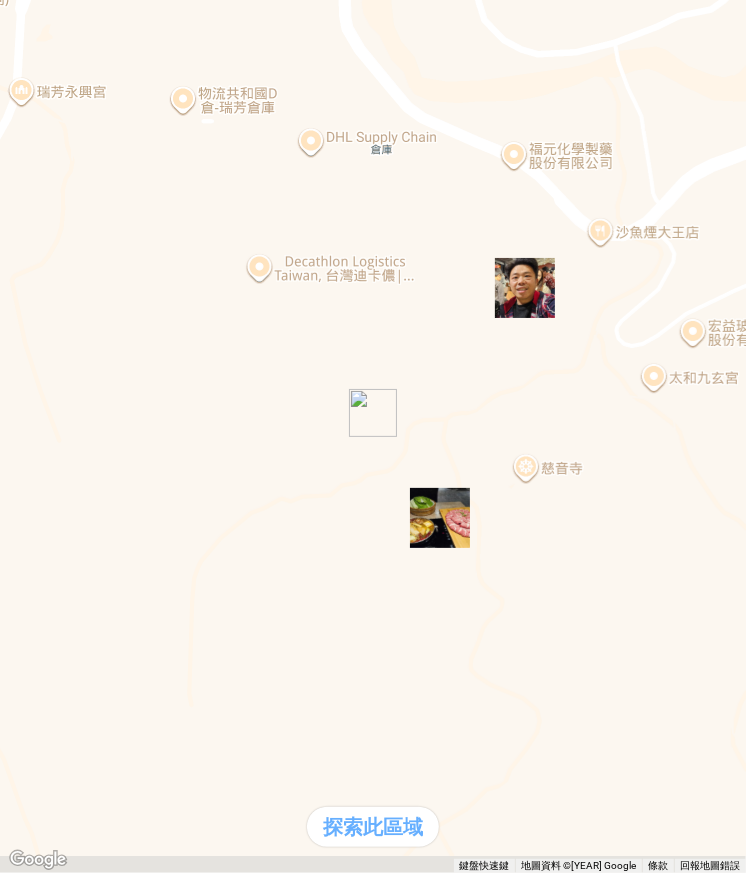click on "• 須註冊DokoNani平台成為用戶，才能獲得及累積Doko幣。若刪除DokoNani平台之用戶或遭停權之用戶，則將失去持有的所有Doko幣，並視為放棄審核處理中之Doko幣相關權益。" at bounding box center (379, 2226) 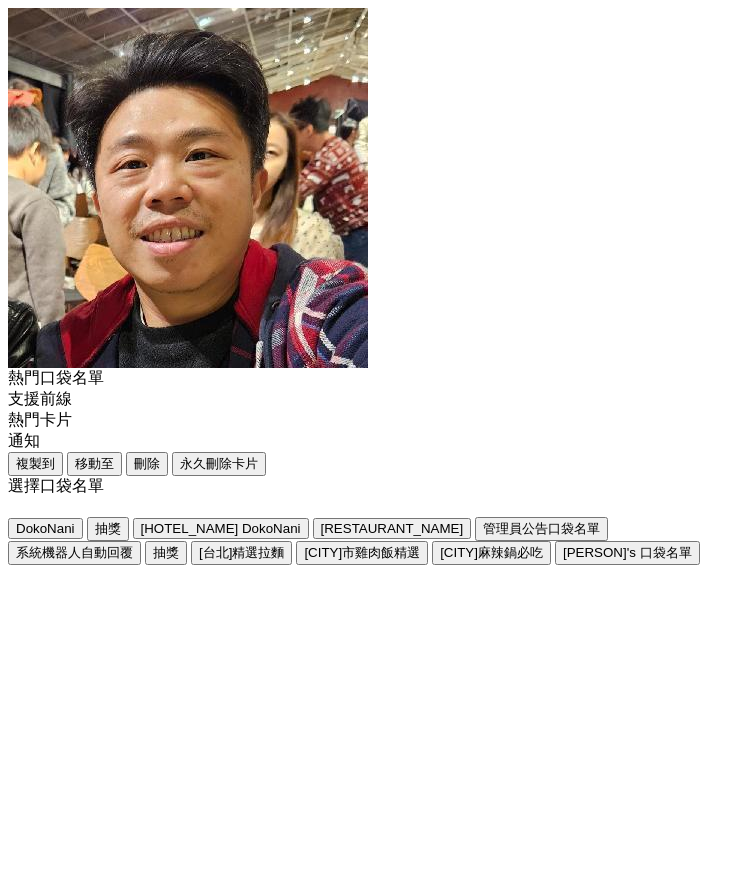 scroll, scrollTop: 0, scrollLeft: 0, axis: both 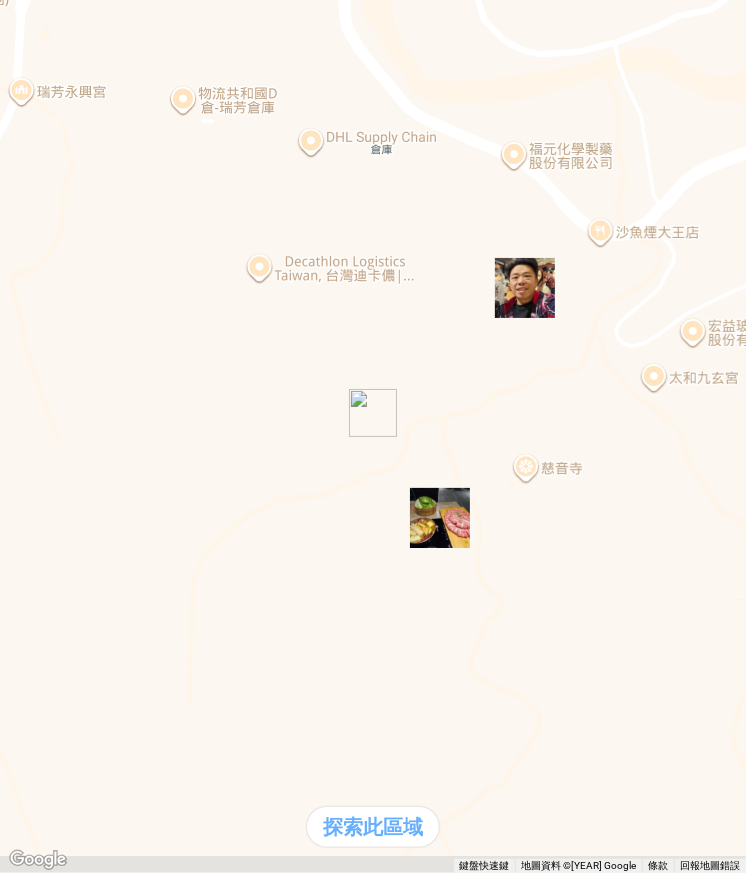 click at bounding box center [188, 188] 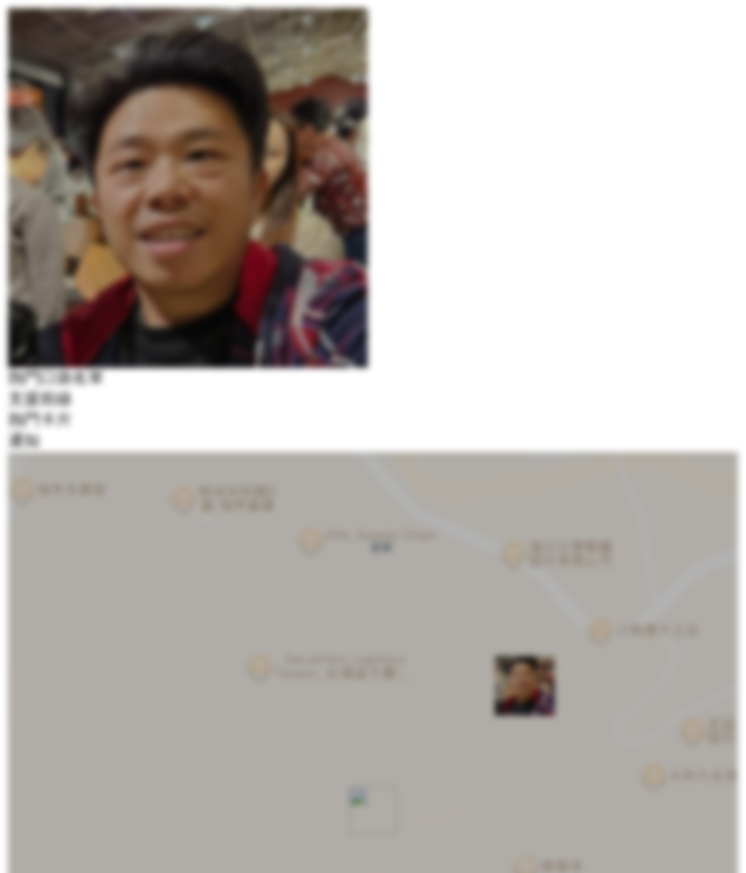 click on "Google 表單" at bounding box center (477, 1871) 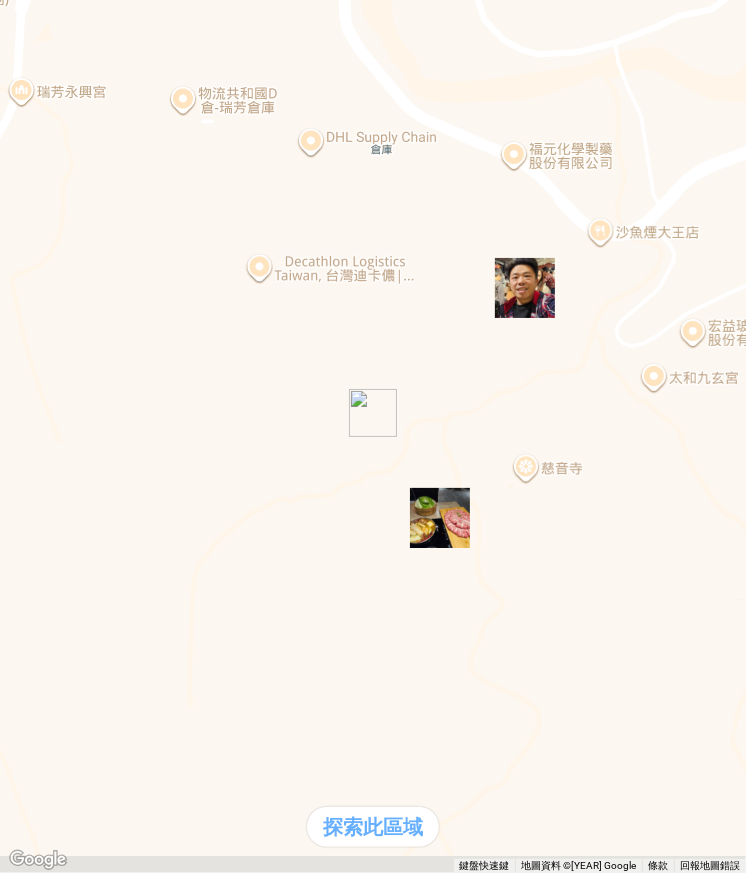 click on "{序號 : [SERIAL]}" at bounding box center (351, 1351) 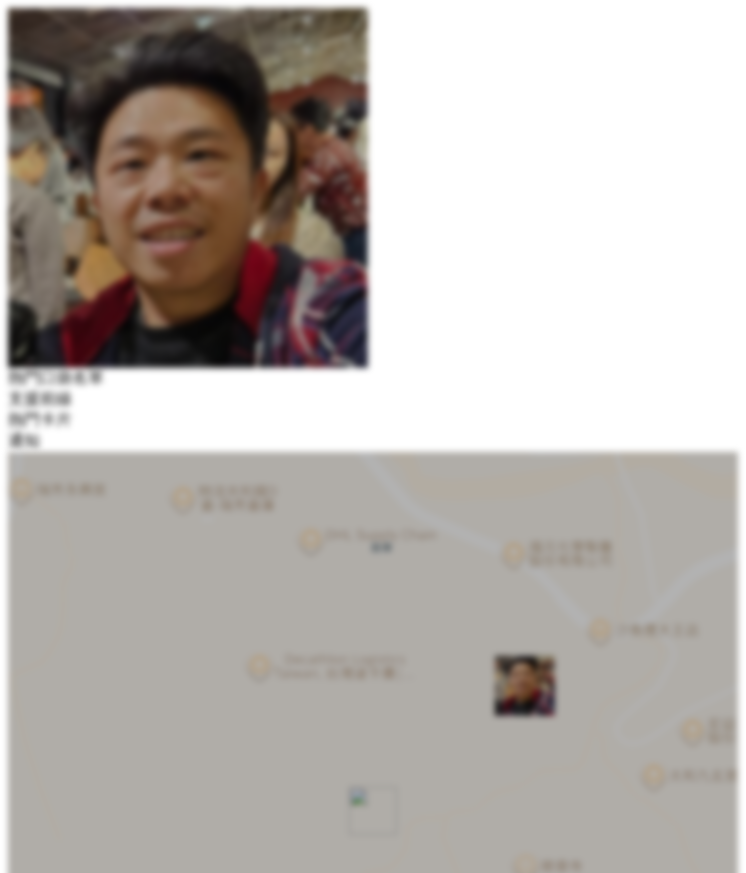 click on "- [NUMBER] Doko 幣" at bounding box center (690, 1373) 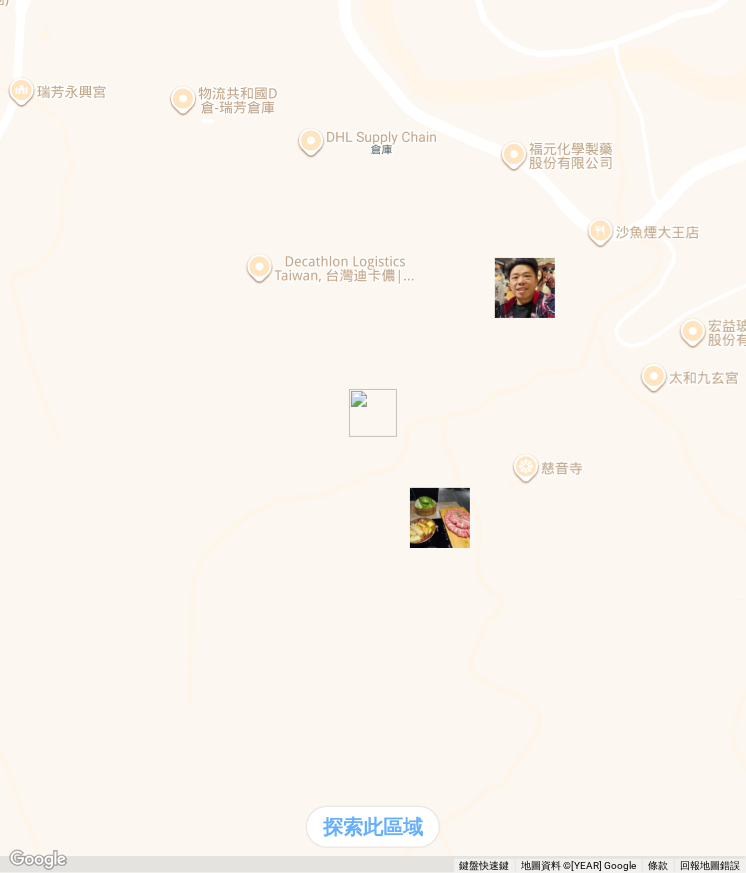 click at bounding box center [373, 1233] 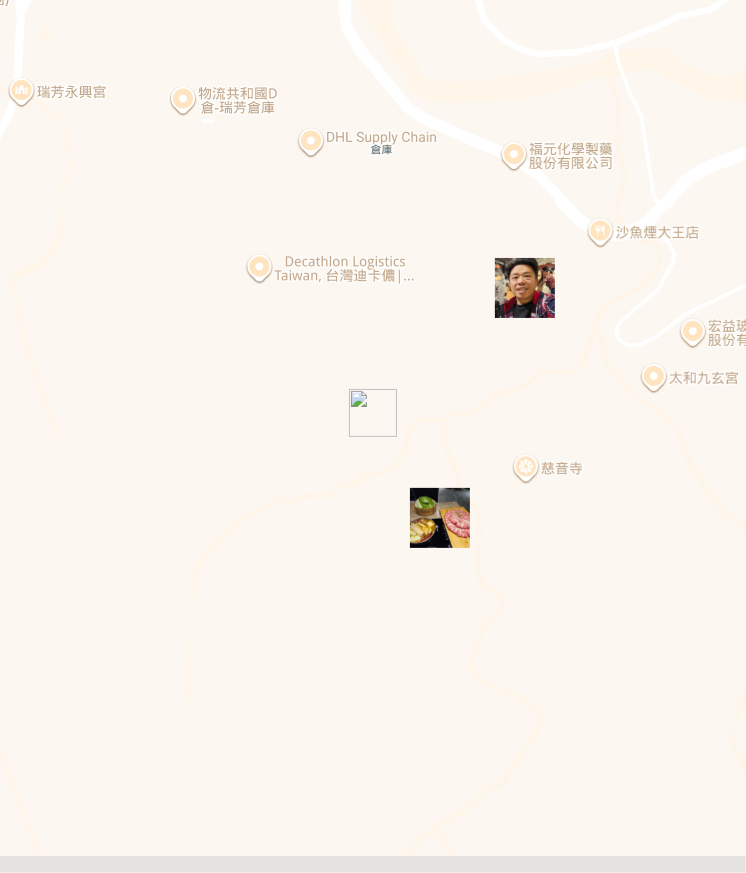 click at bounding box center (188, 188) 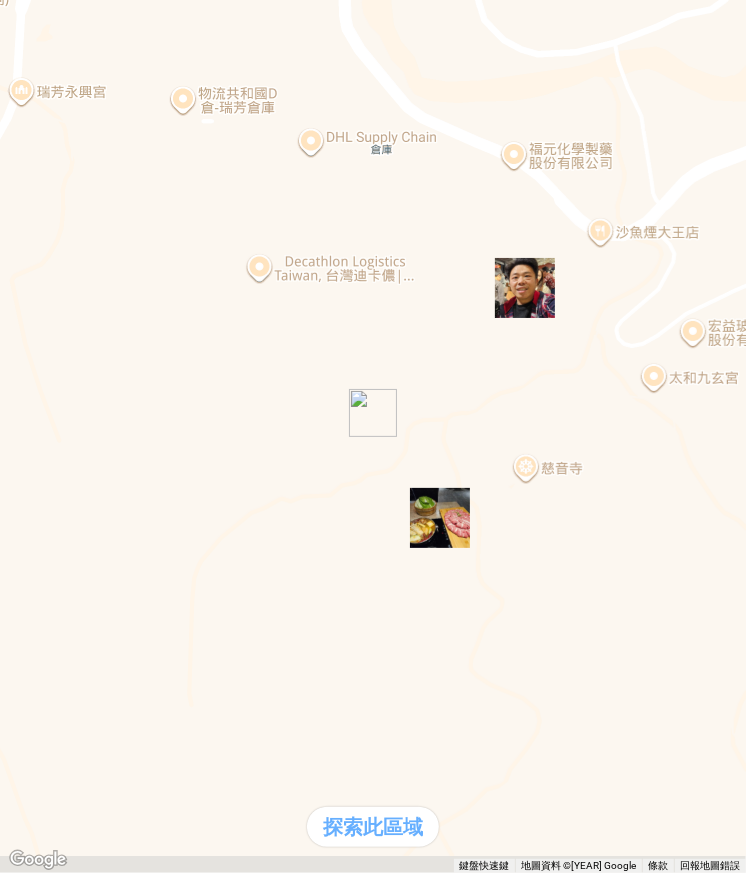 click on "0" at bounding box center (373, 1636) 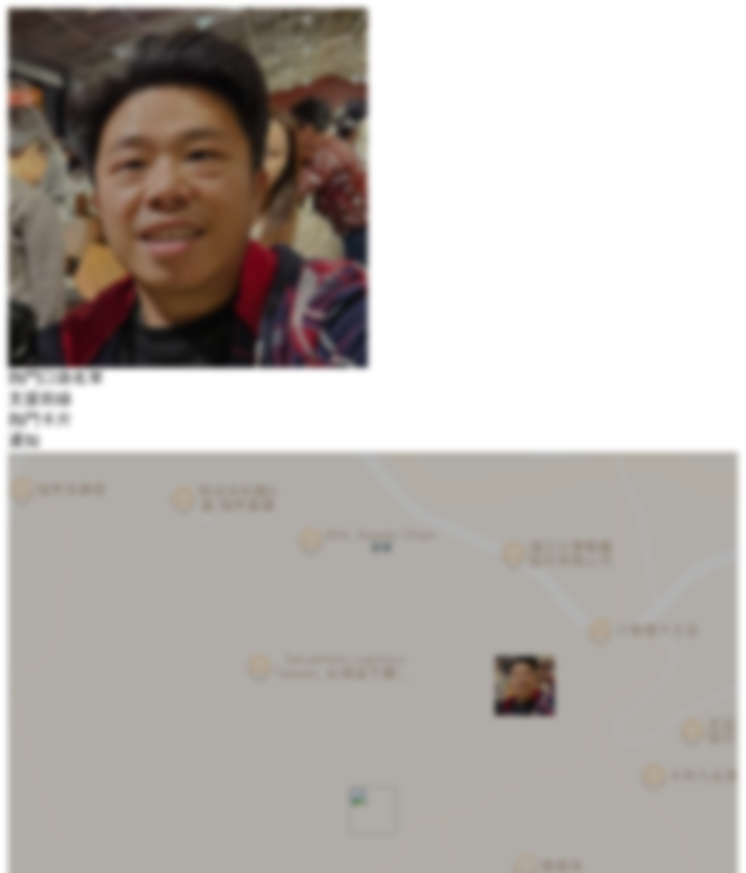 click on "複製序號" at bounding box center [42, 1874] 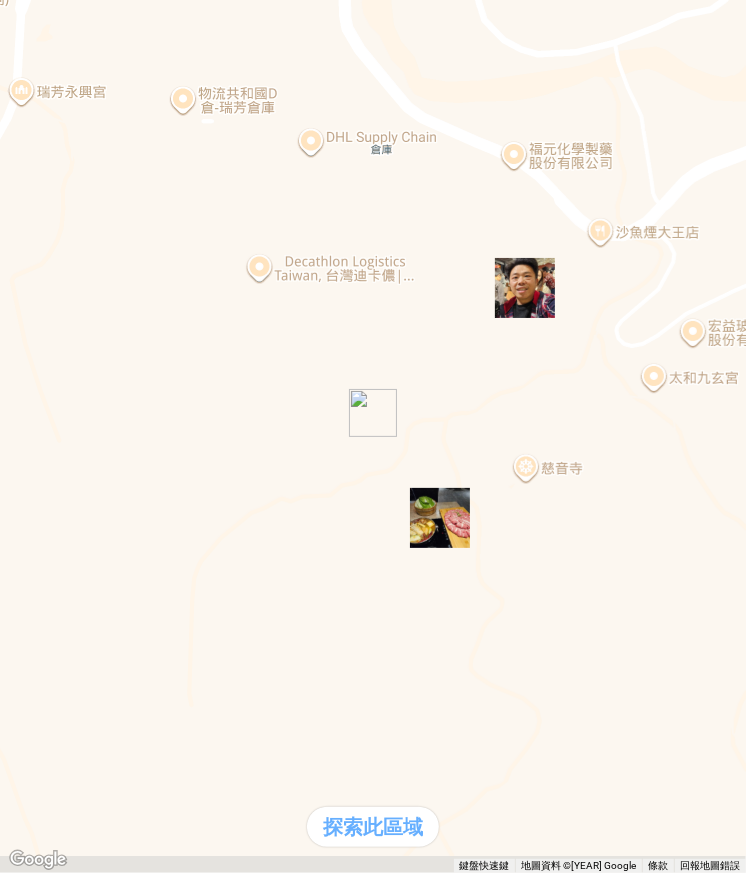 click on "{序號 : [SERIAL]}" at bounding box center (351, 1351) 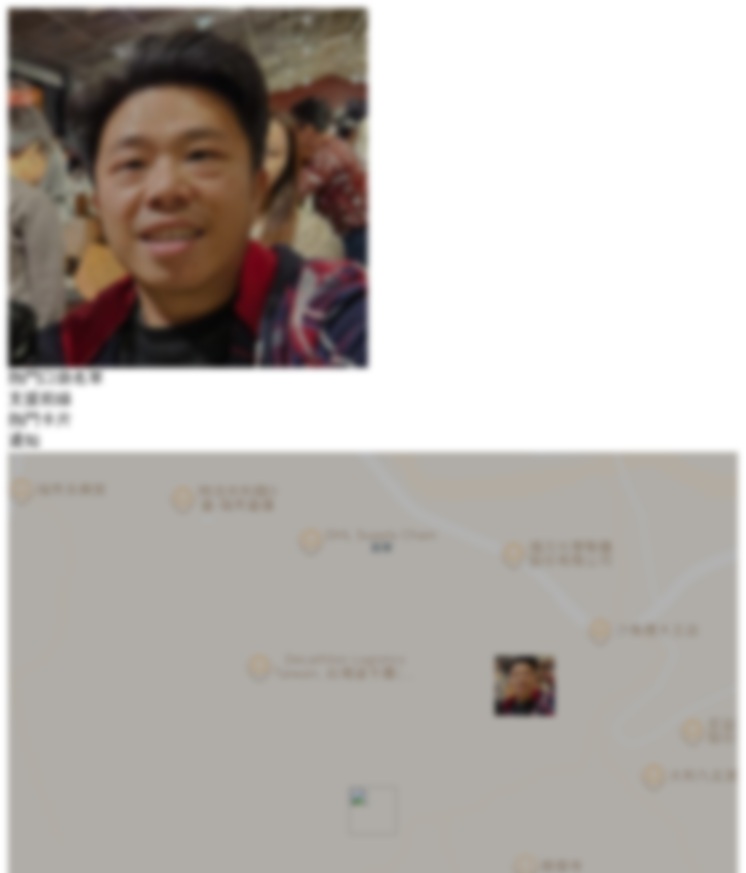 click on "- [NUMBER] Doko 幣" at bounding box center [699, 1372] 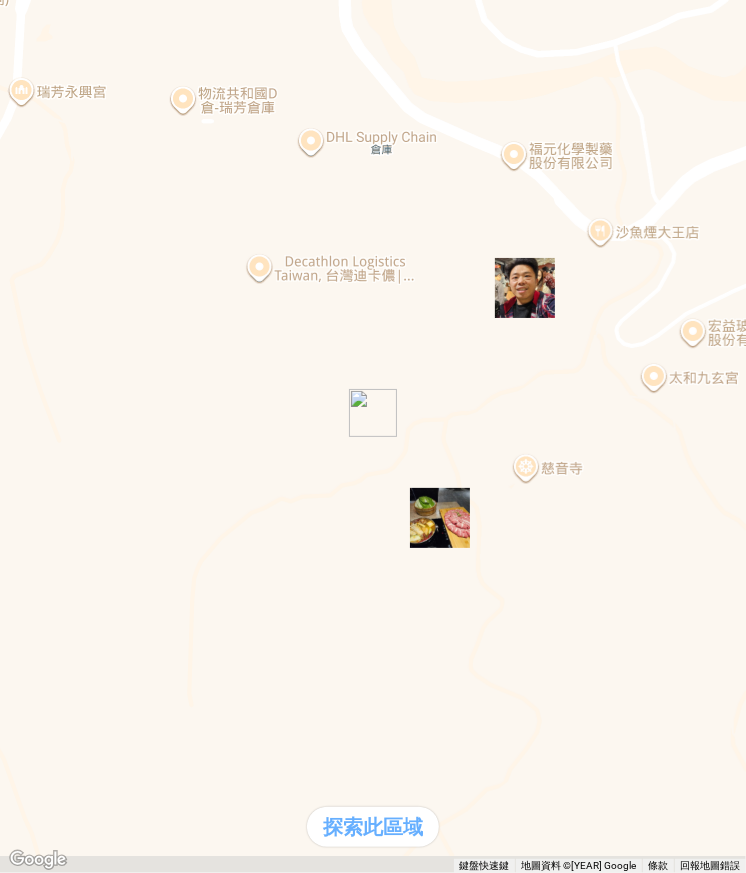 click on "{序號 : [SERIAL]}" at bounding box center (351, 1351) 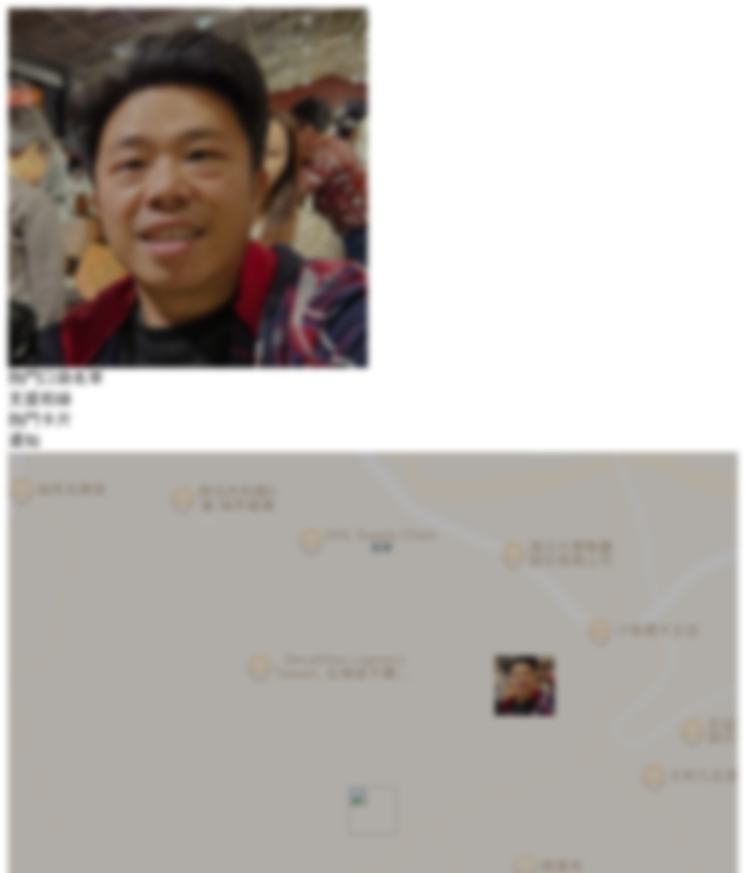 click on "複製序號" at bounding box center [54, 1886] 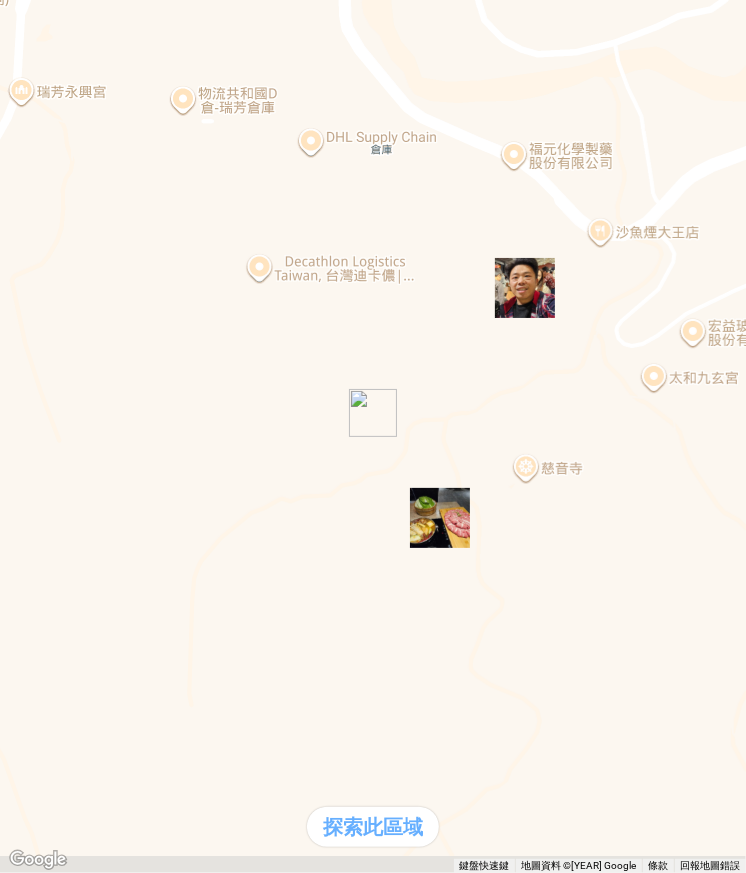 click at bounding box center [373, 1233] 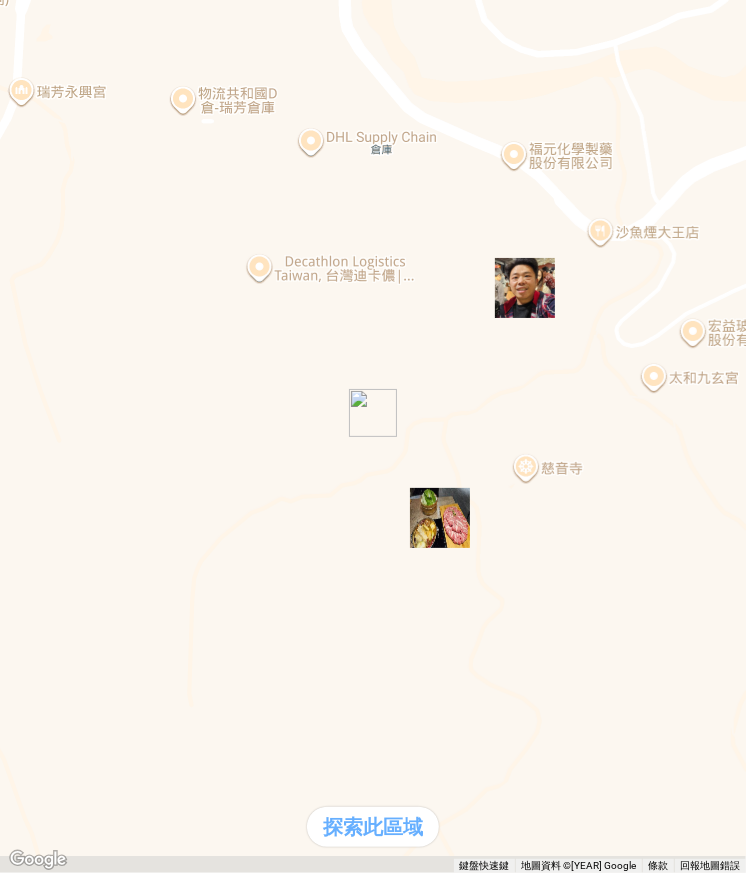click at bounding box center (440, 518) 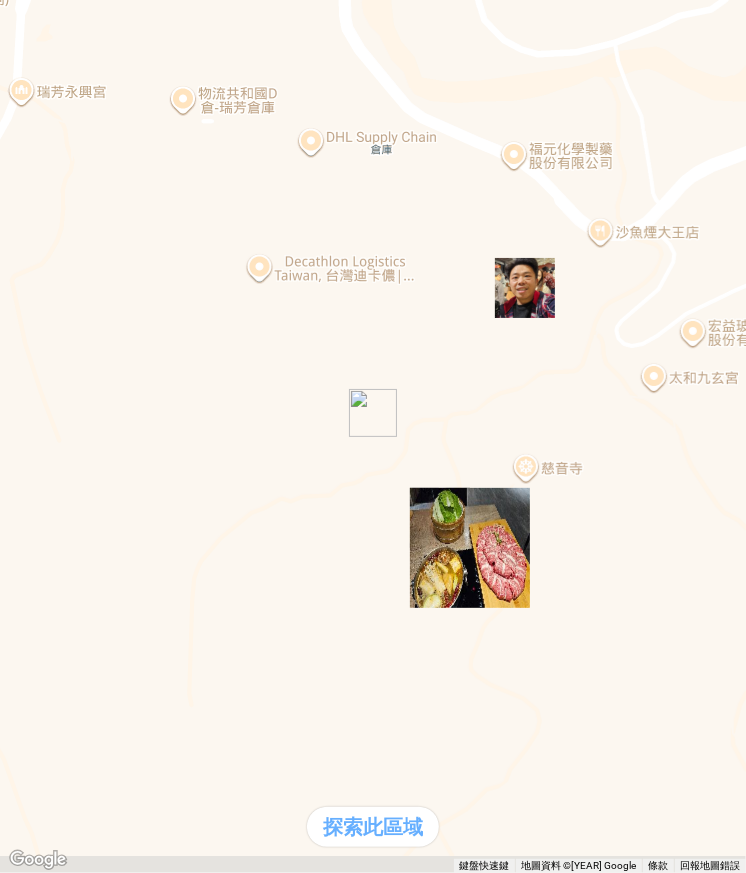 click on "留言" at bounding box center (83, 1928) 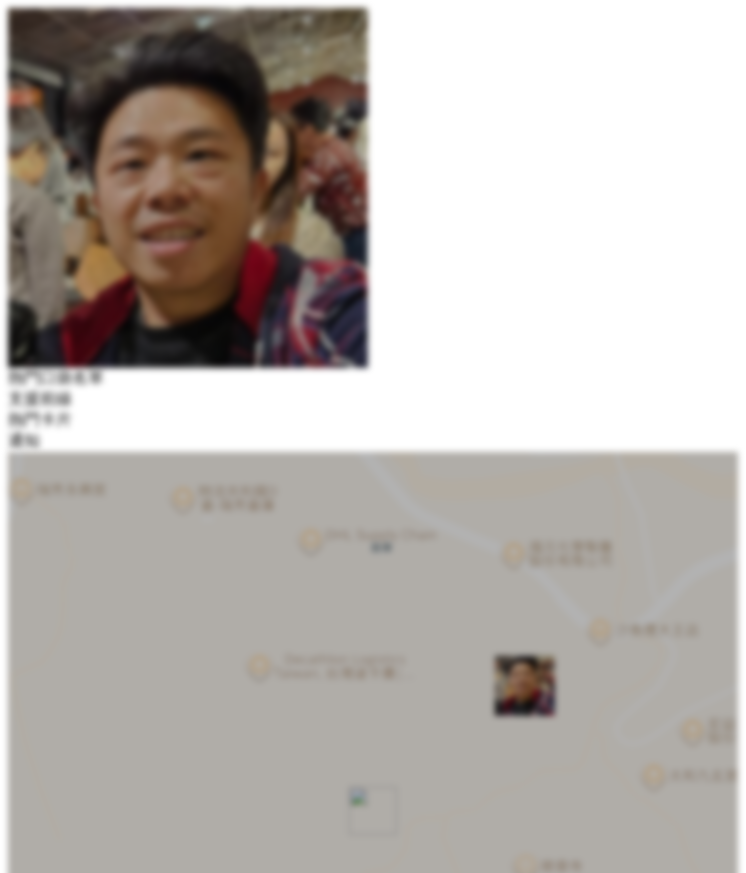 drag, startPoint x: 614, startPoint y: 460, endPoint x: 631, endPoint y: 461, distance: 17.029387 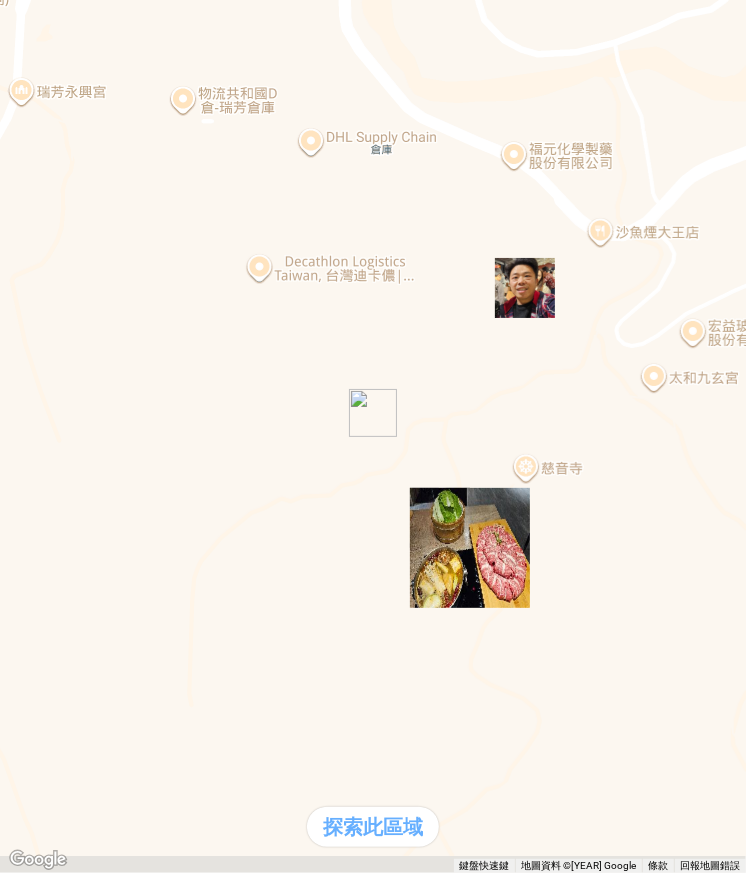 click at bounding box center [373, 1233] 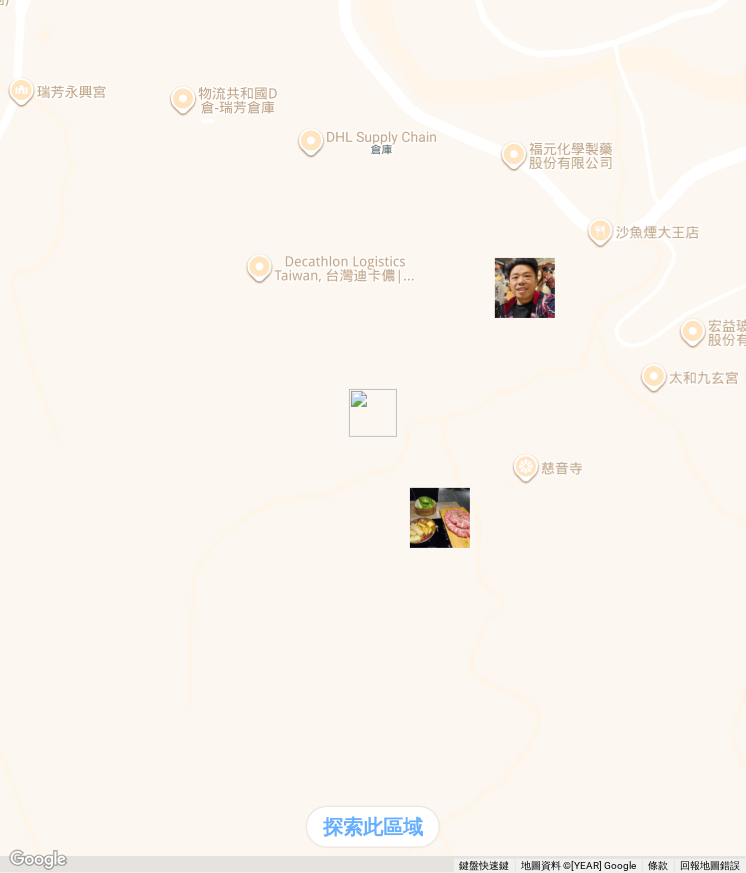 click at bounding box center (188, 188) 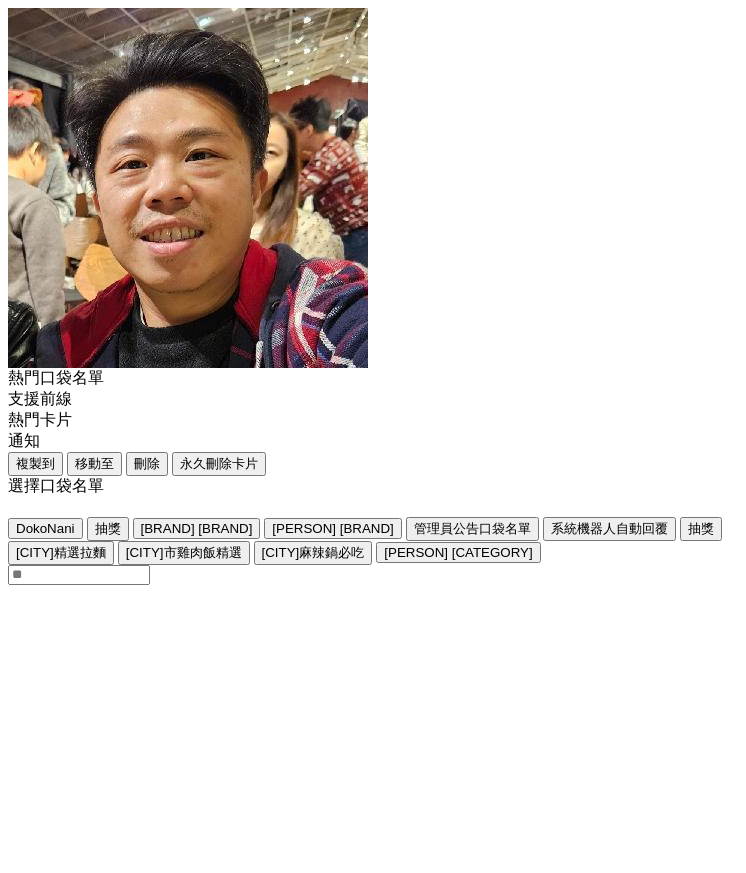 scroll, scrollTop: 0, scrollLeft: 0, axis: both 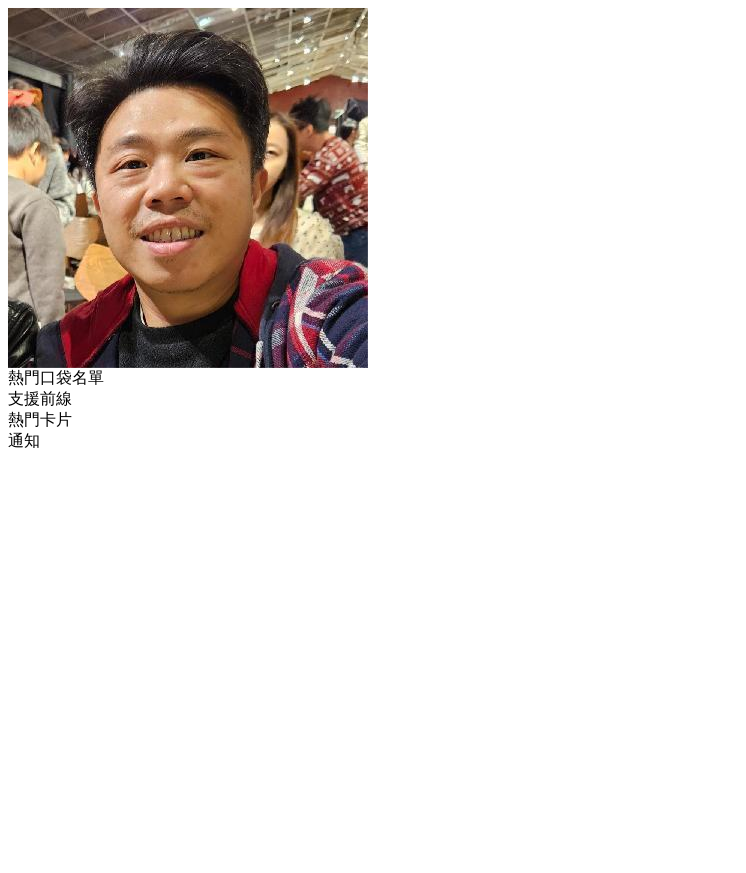 click at bounding box center (373, 1710) 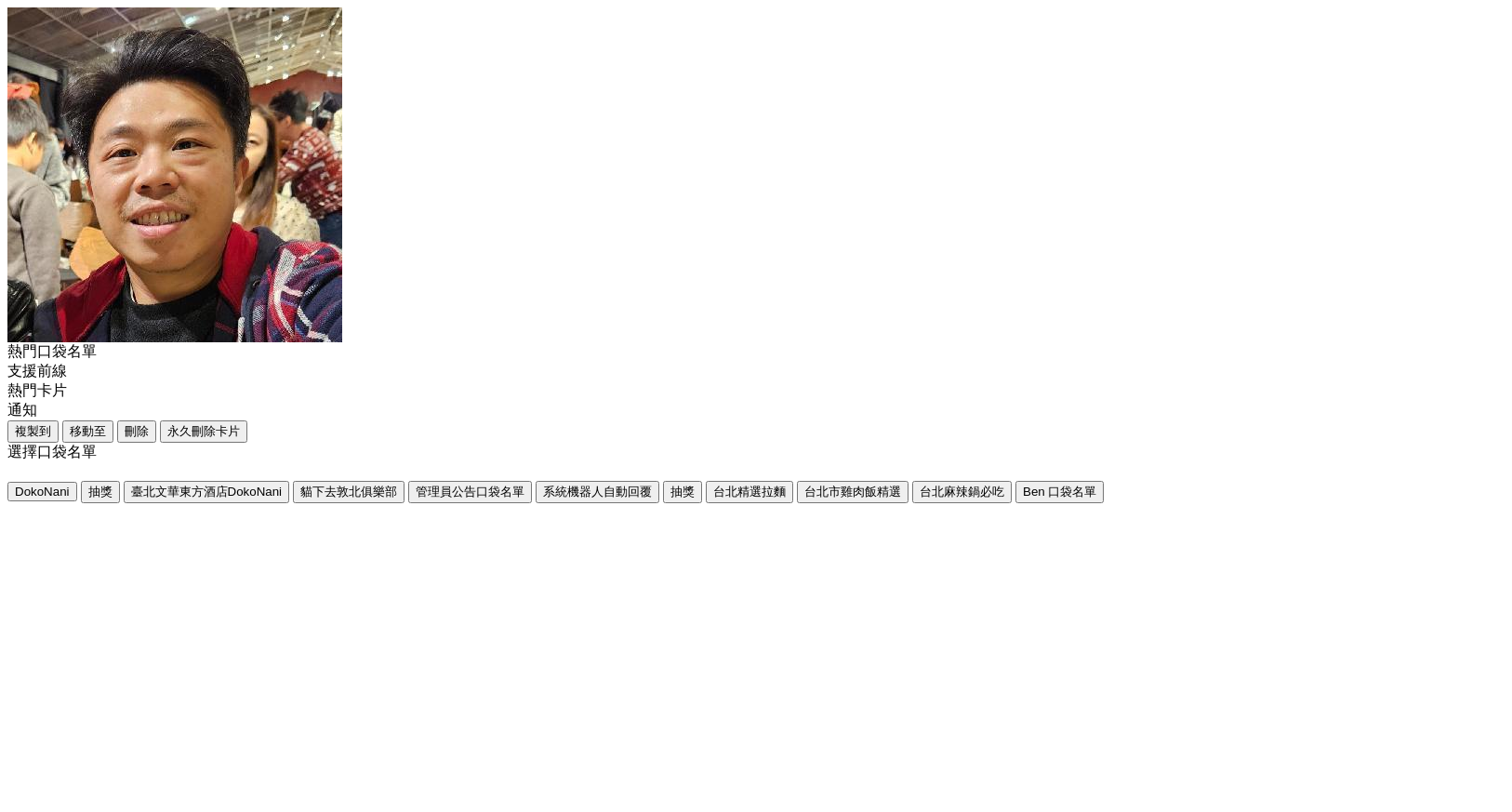 scroll, scrollTop: 0, scrollLeft: 0, axis: both 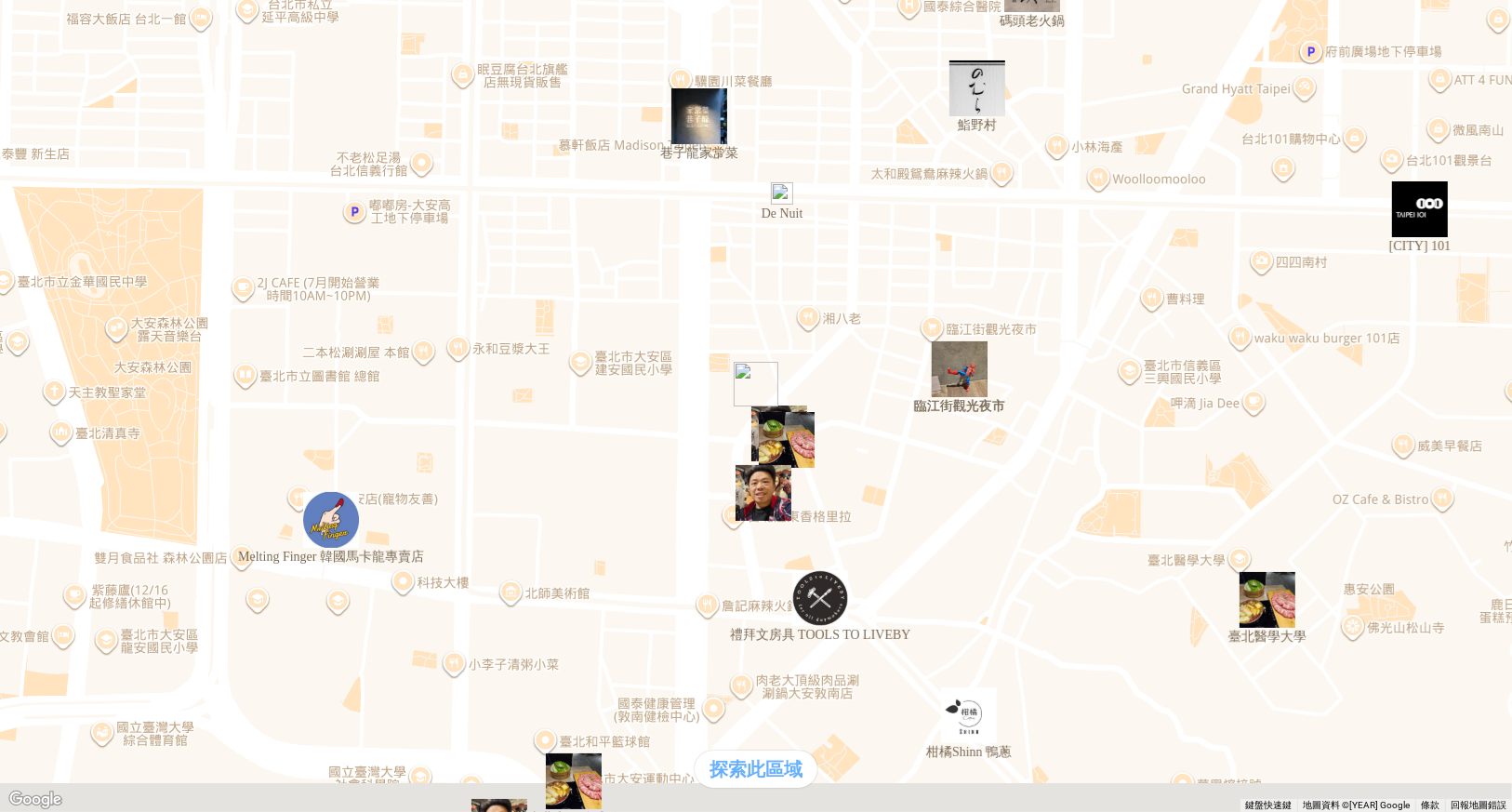 click at bounding box center (175, 175) 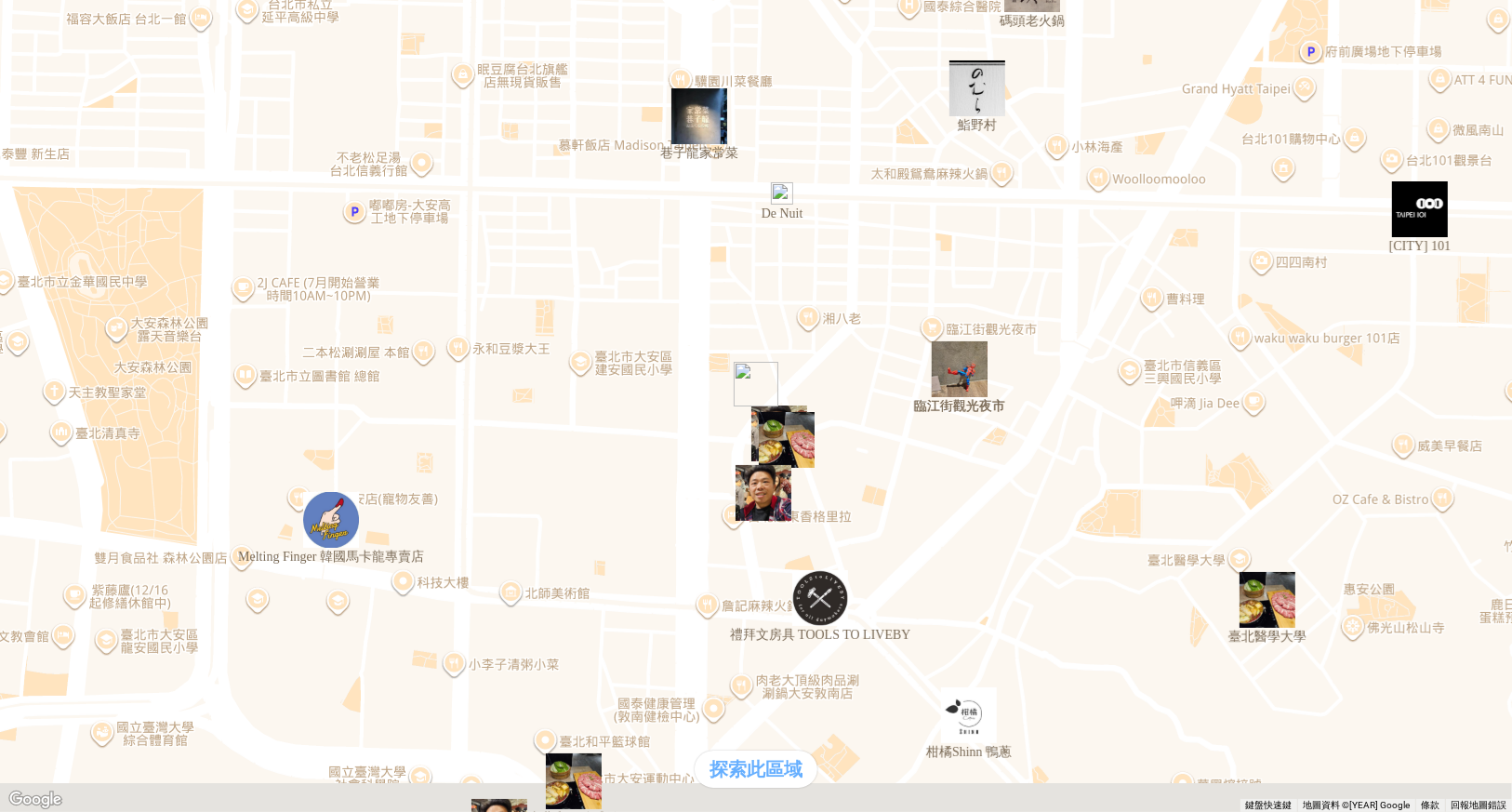 click at bounding box center (756, 1147) 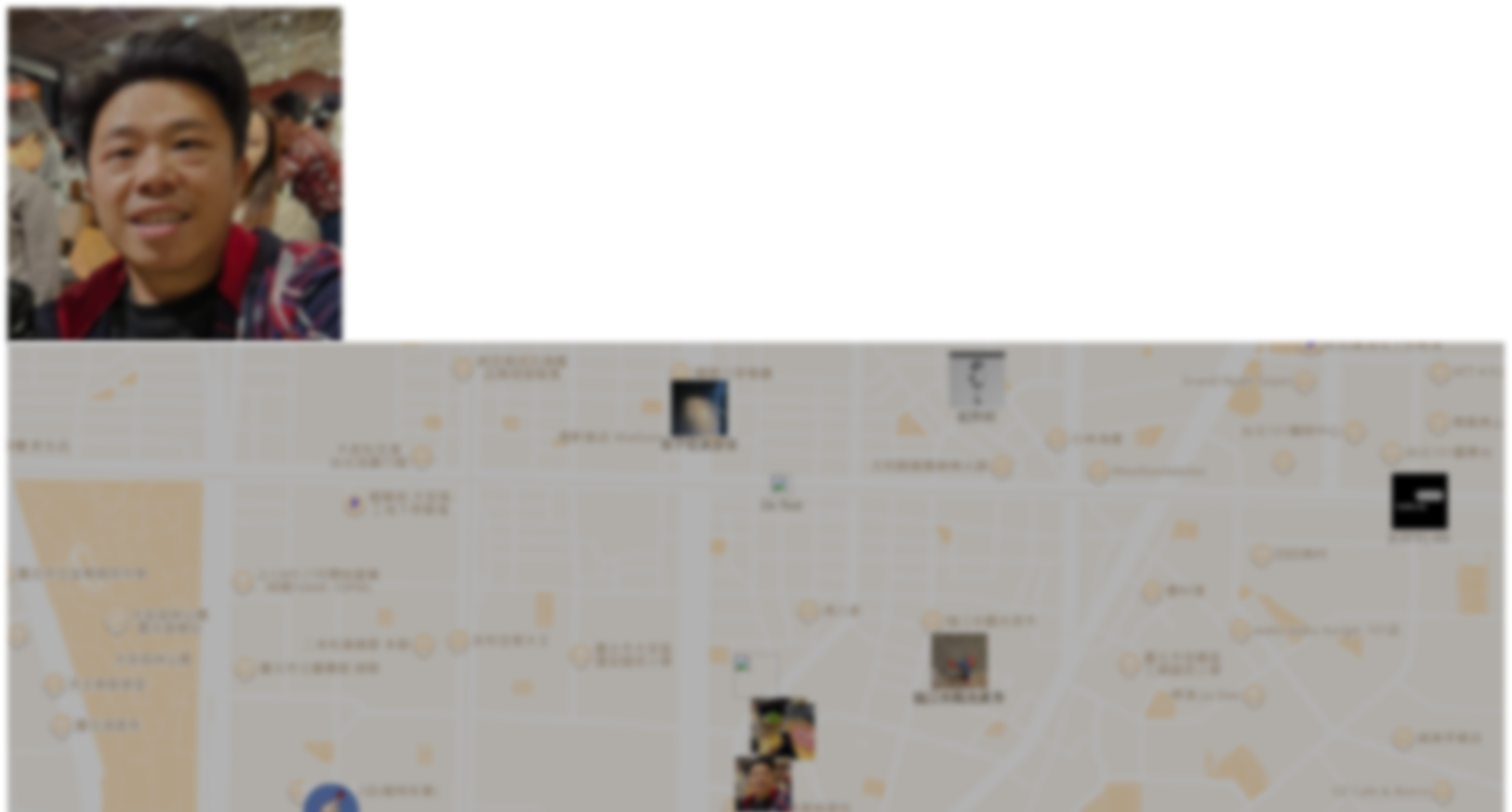 click at bounding box center [93, 2561] 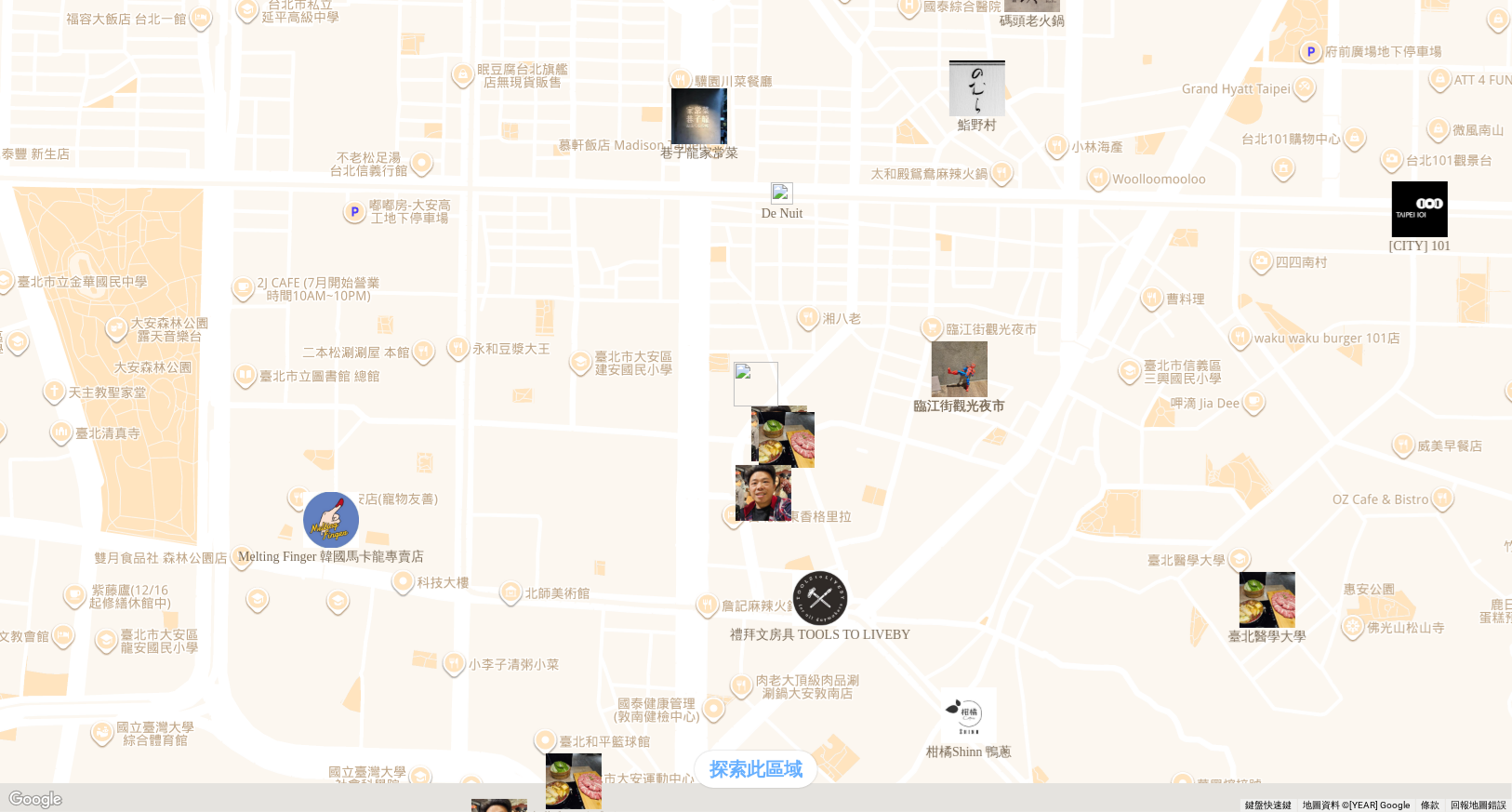 click on "Doko 幣兌換現金" at bounding box center [756, 1565] 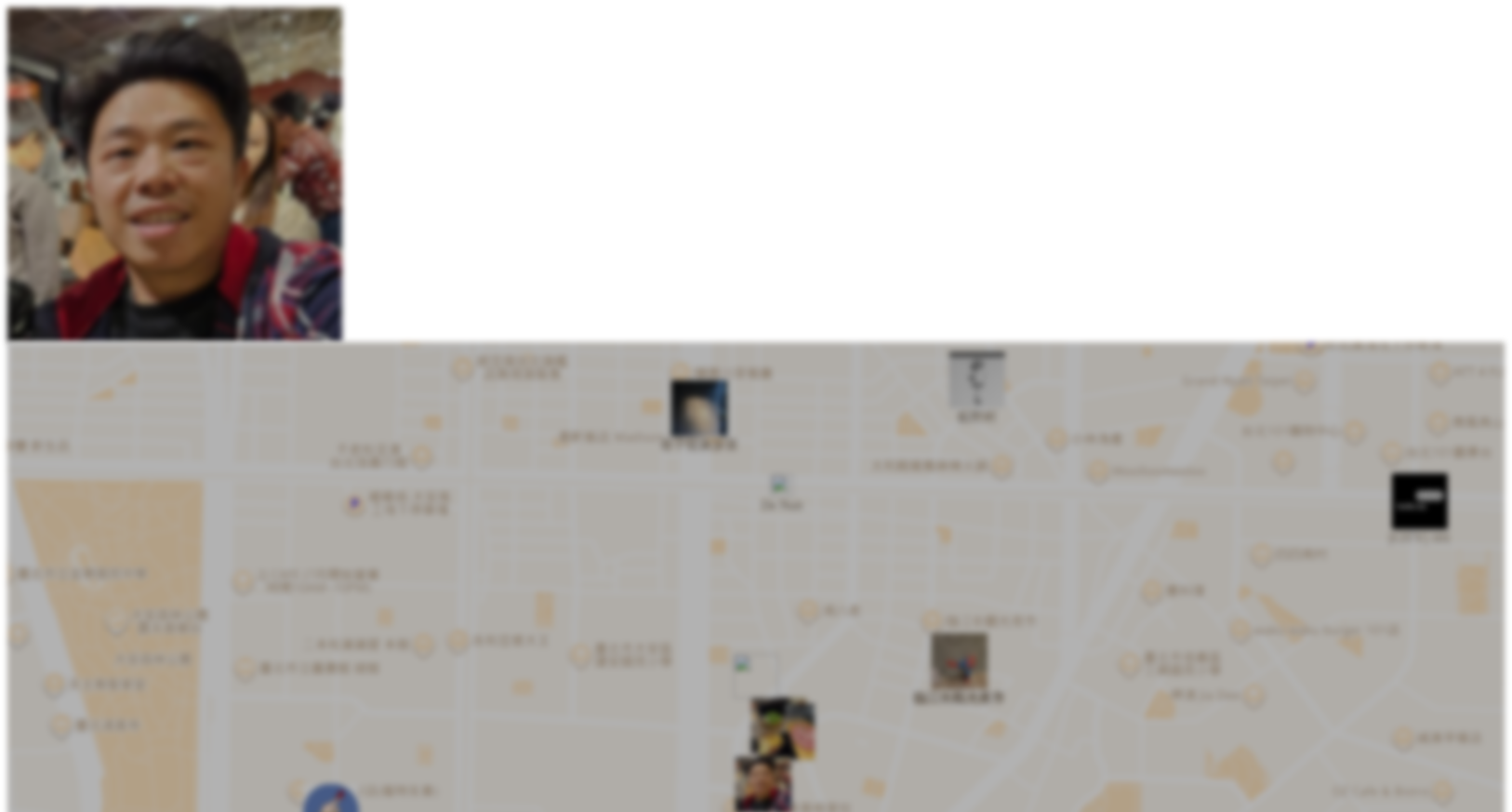 click at bounding box center (93, 2561) 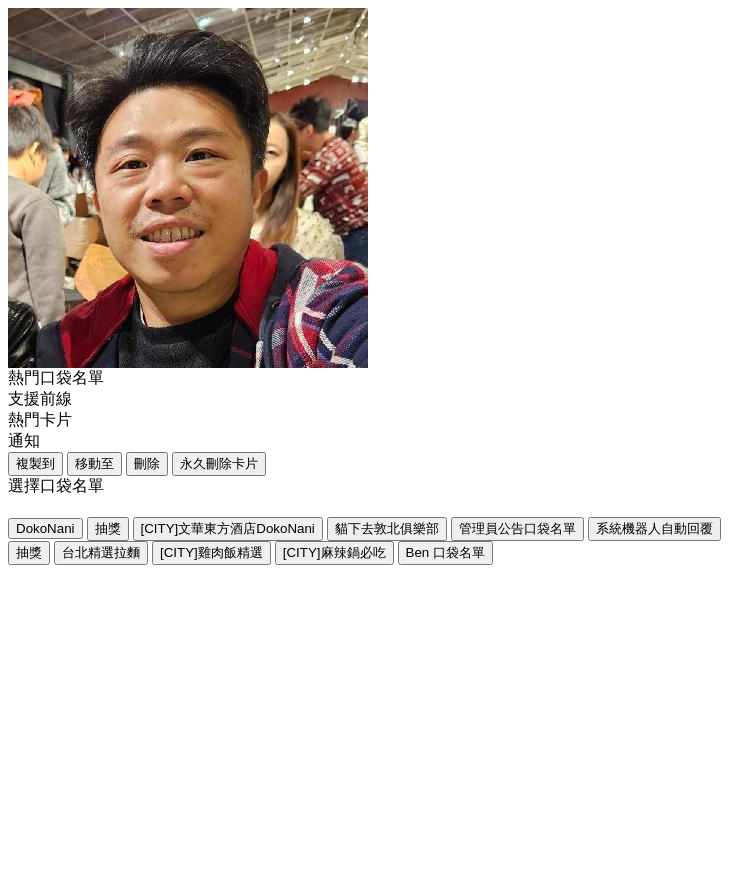 scroll, scrollTop: 0, scrollLeft: 0, axis: both 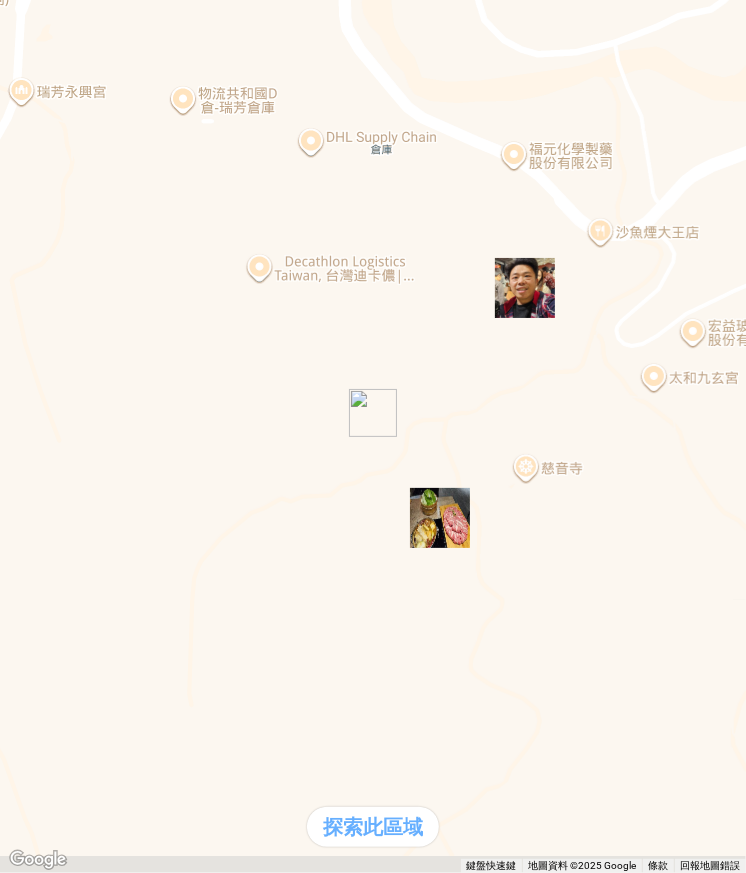 click at bounding box center (188, 188) 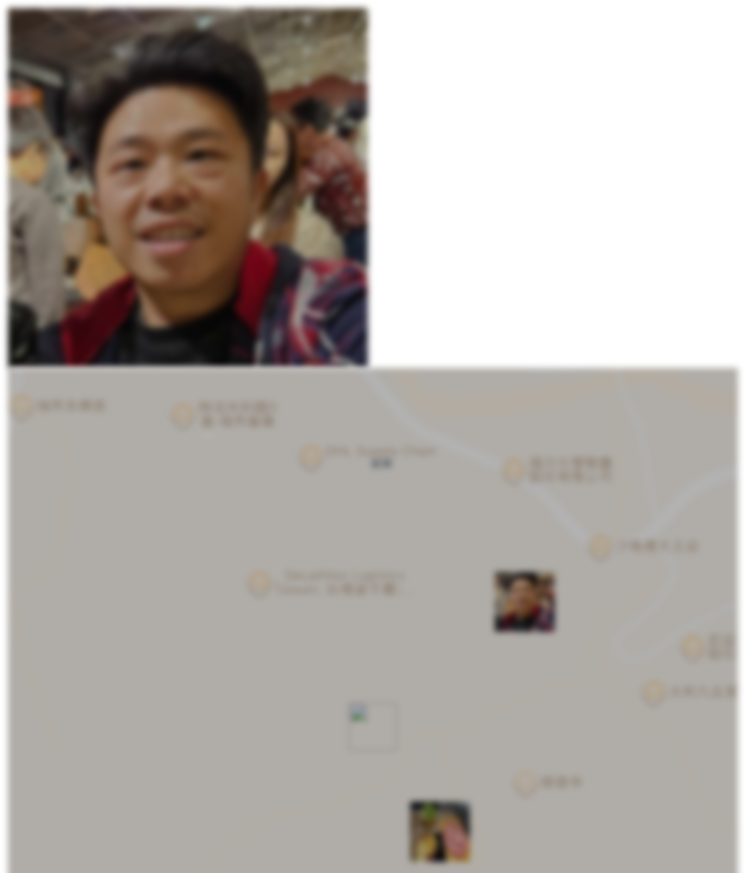 click at bounding box center [100, 2858] 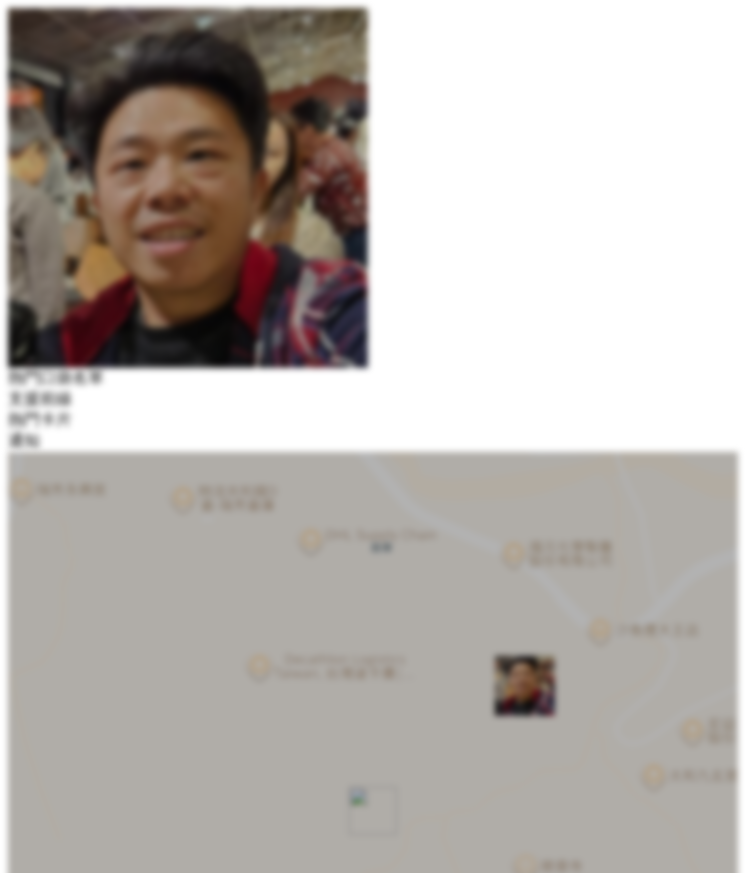 click on "**********" at bounding box center [373, 1517] 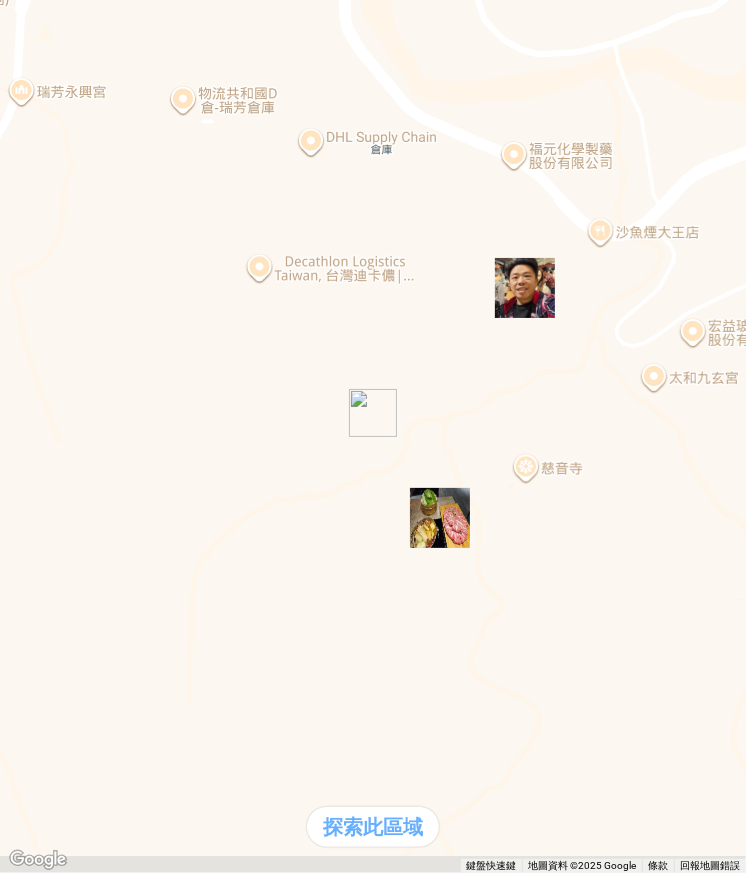 click on "{序號 : EdClyHJ5Mlr}" at bounding box center [351, 1351] 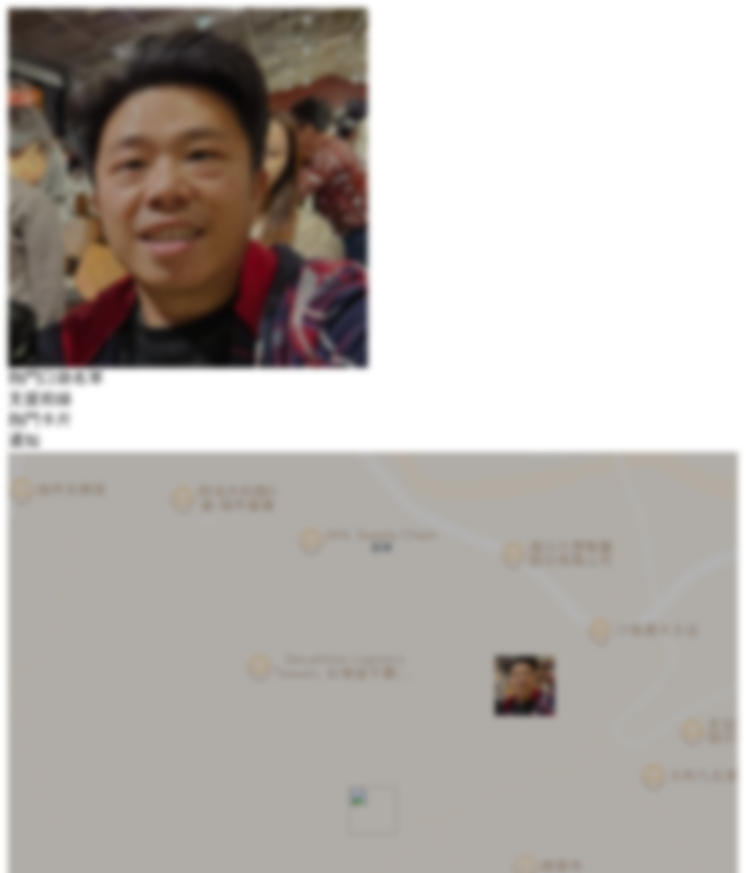 click on "**********" at bounding box center (326, 1362) 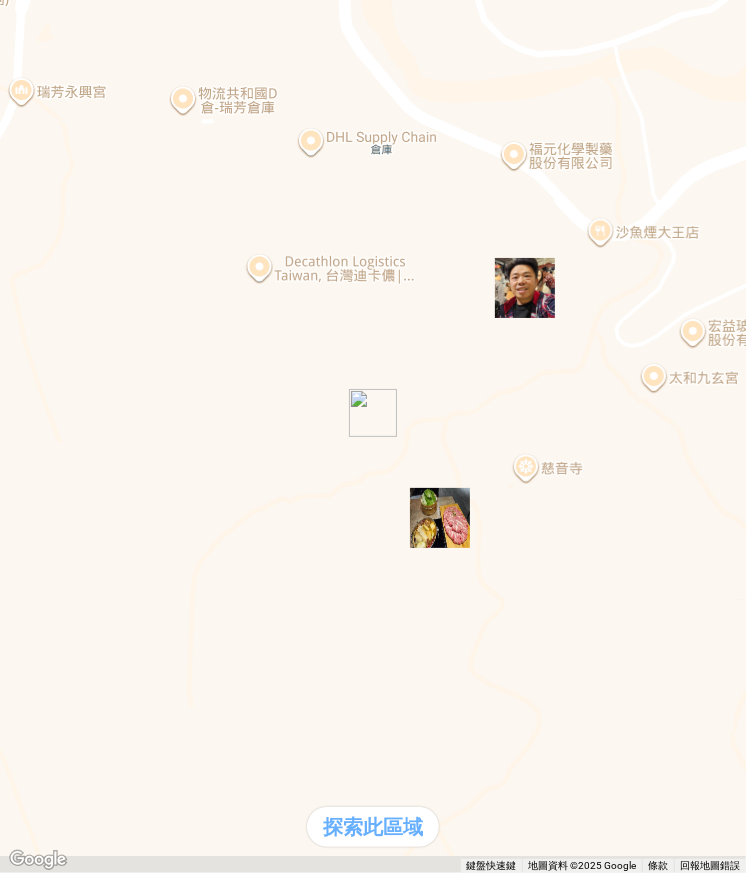 click at bounding box center (373, 1233) 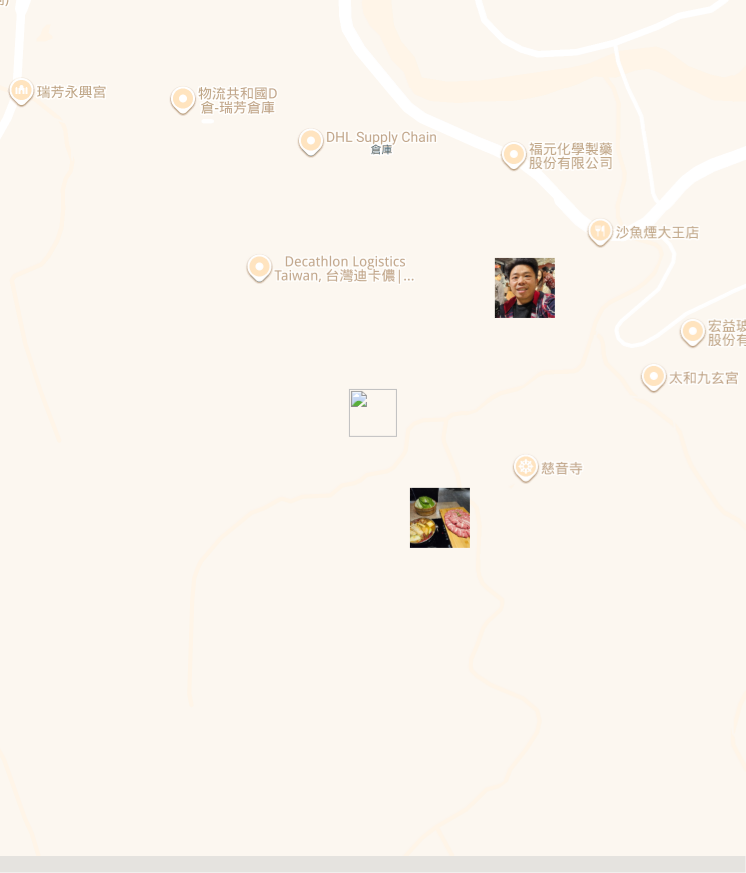 click at bounding box center (188, 188) 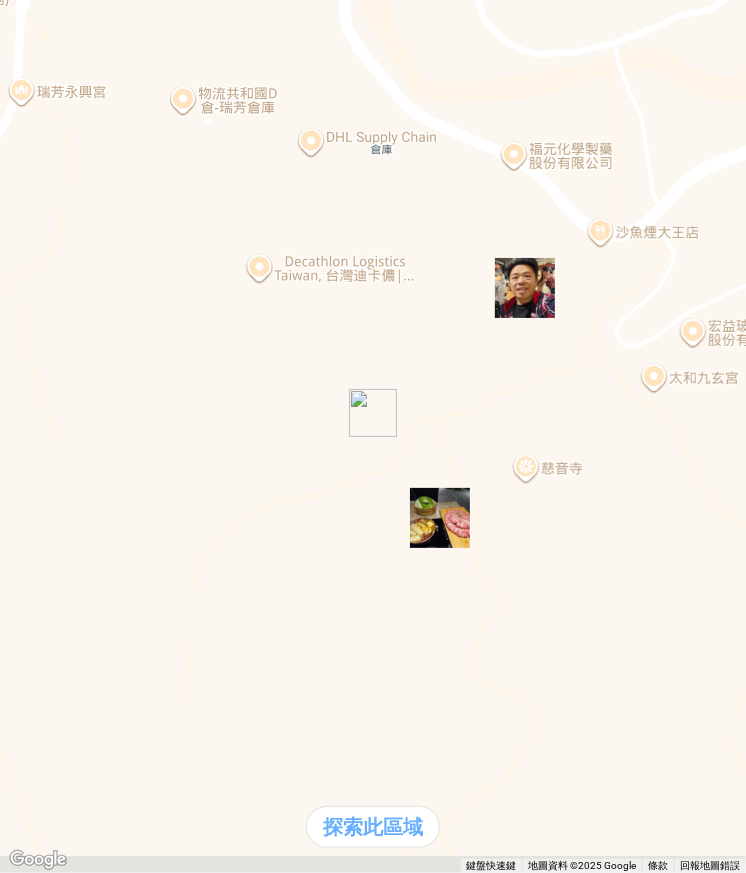 click at bounding box center (373, 1233) 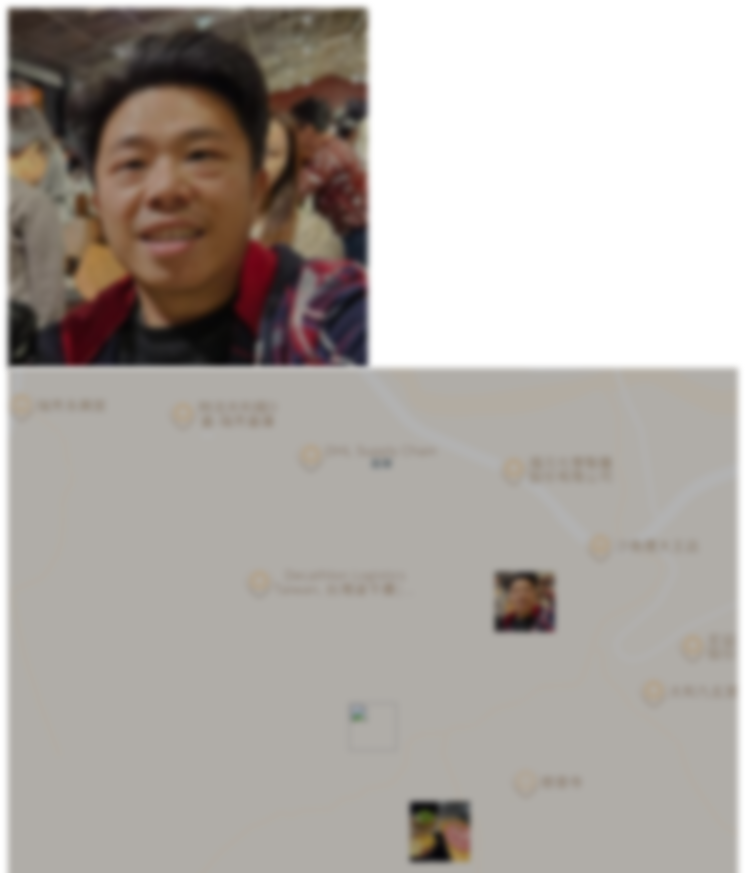 click at bounding box center [100, 2858] 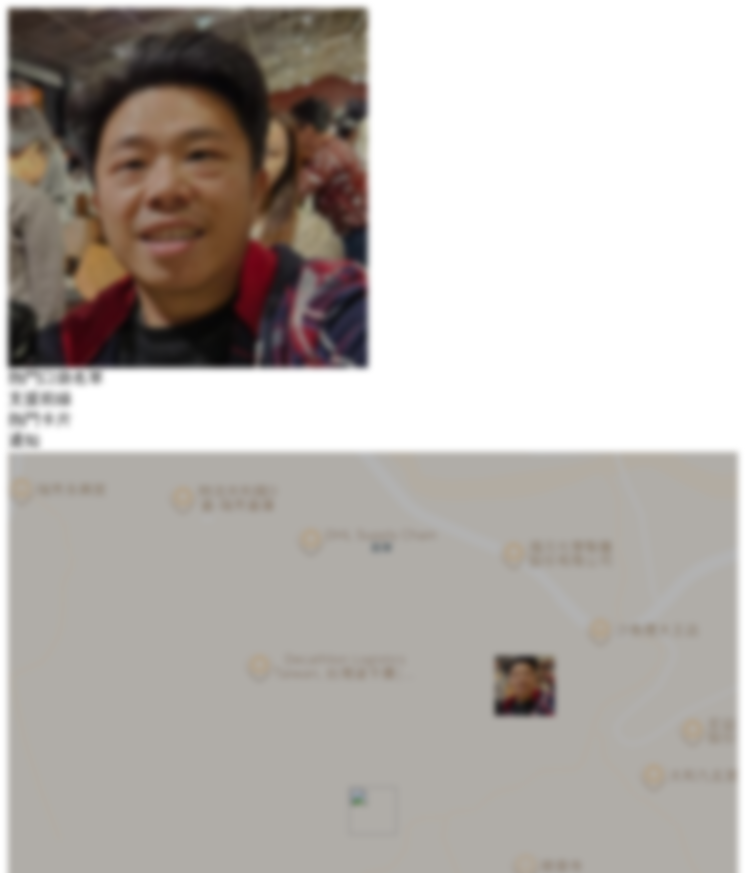 click on "複製序號" at bounding box center [54, 2074] 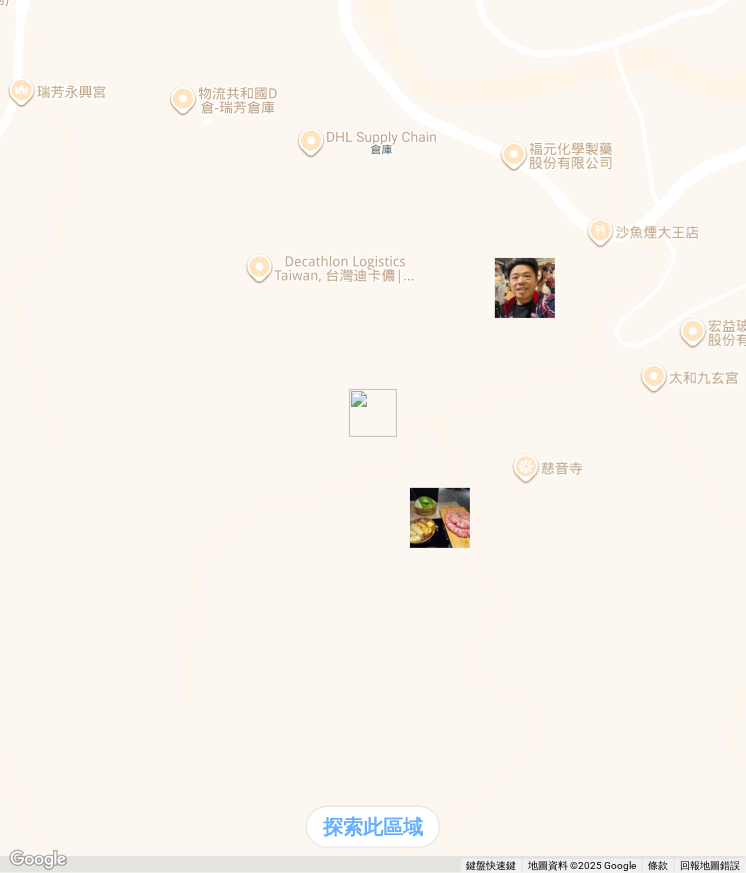 click at bounding box center (373, 1233) 